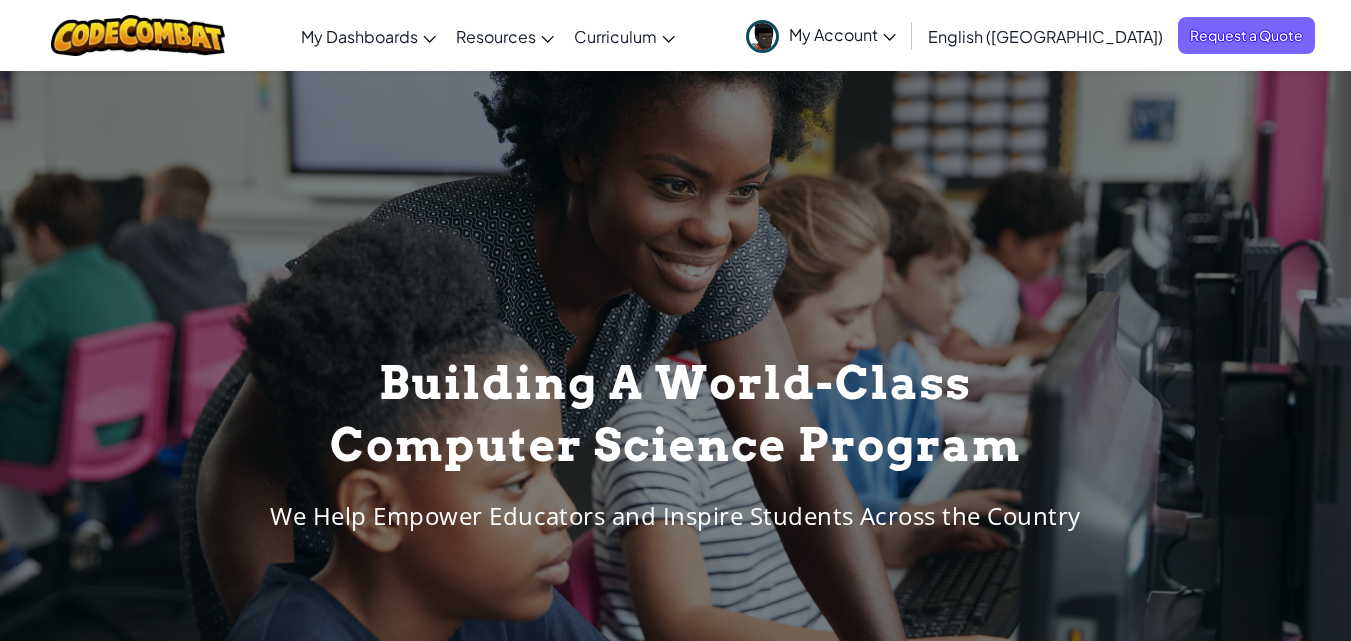 scroll, scrollTop: 0, scrollLeft: 0, axis: both 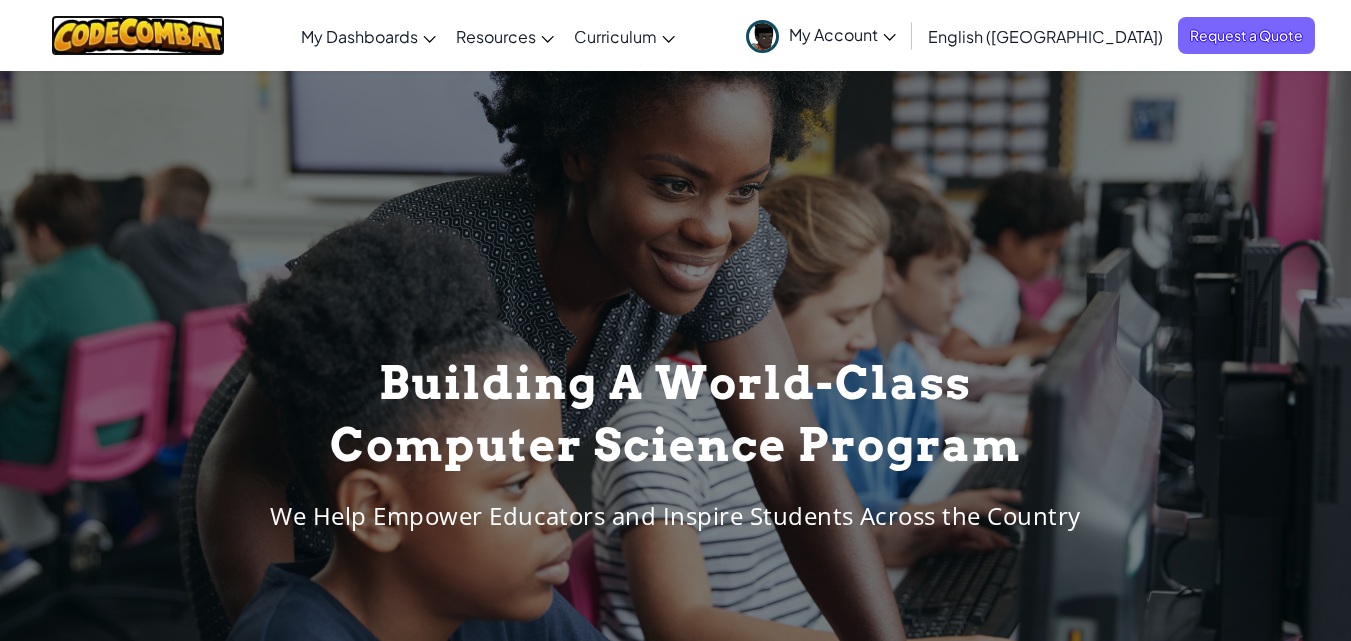 click at bounding box center [138, 35] 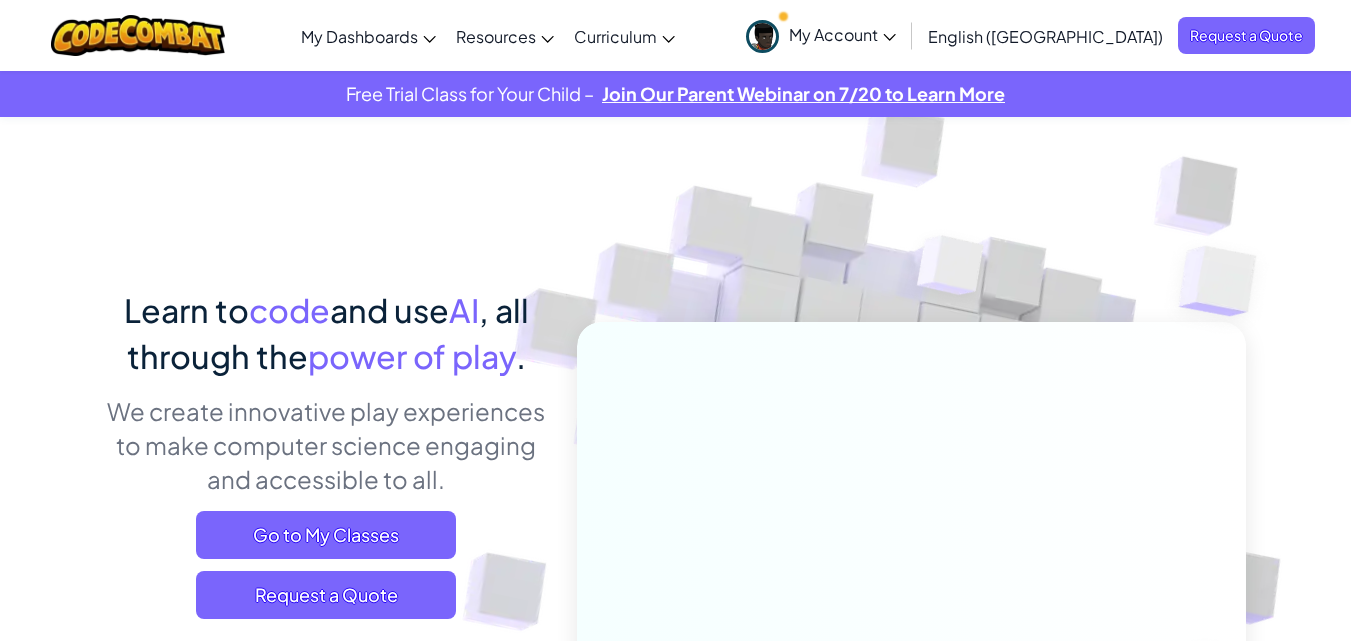 click on "We create innovative play experiences to make computer science engaging and accessible to all." at bounding box center (326, 445) 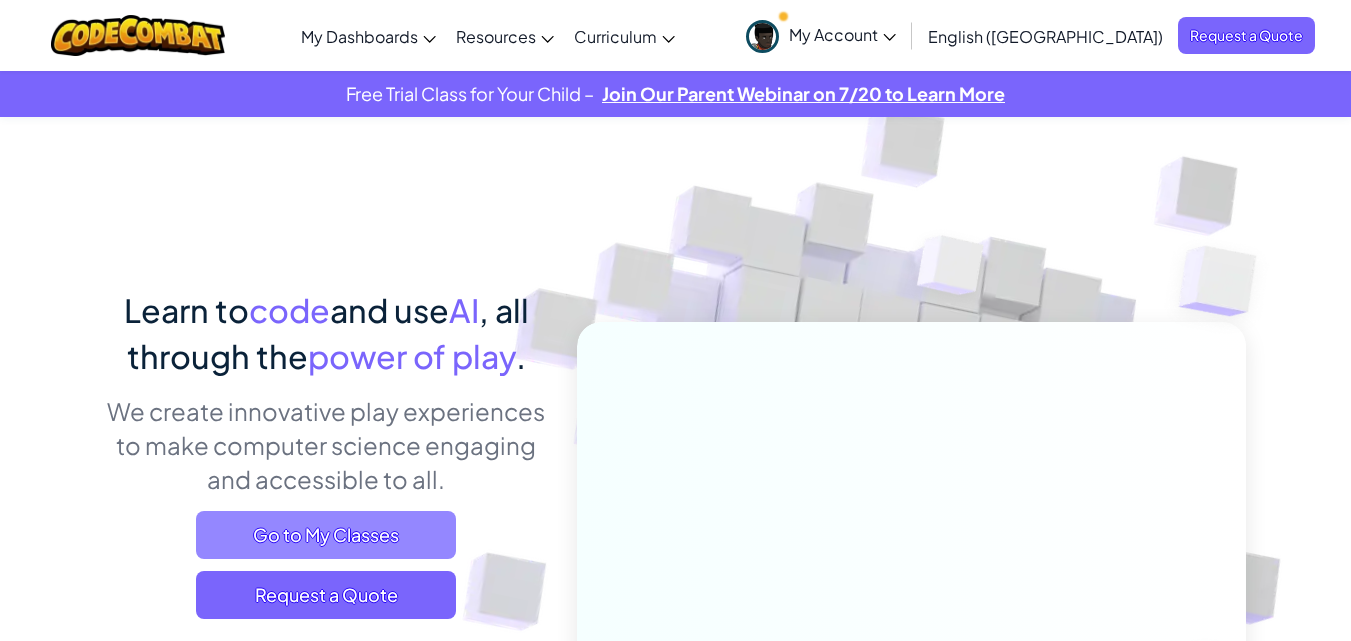 click on "Go to My Classes" at bounding box center [326, 535] 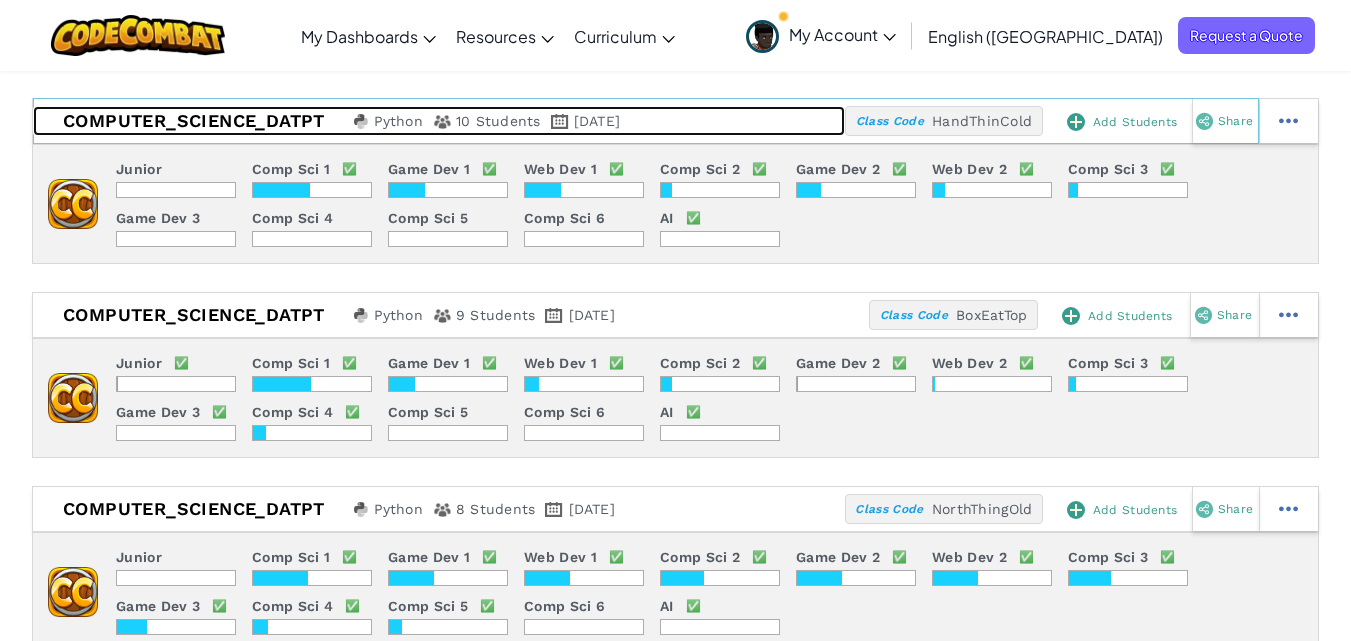 click on "Computer_Science_DatPT" at bounding box center (191, 121) 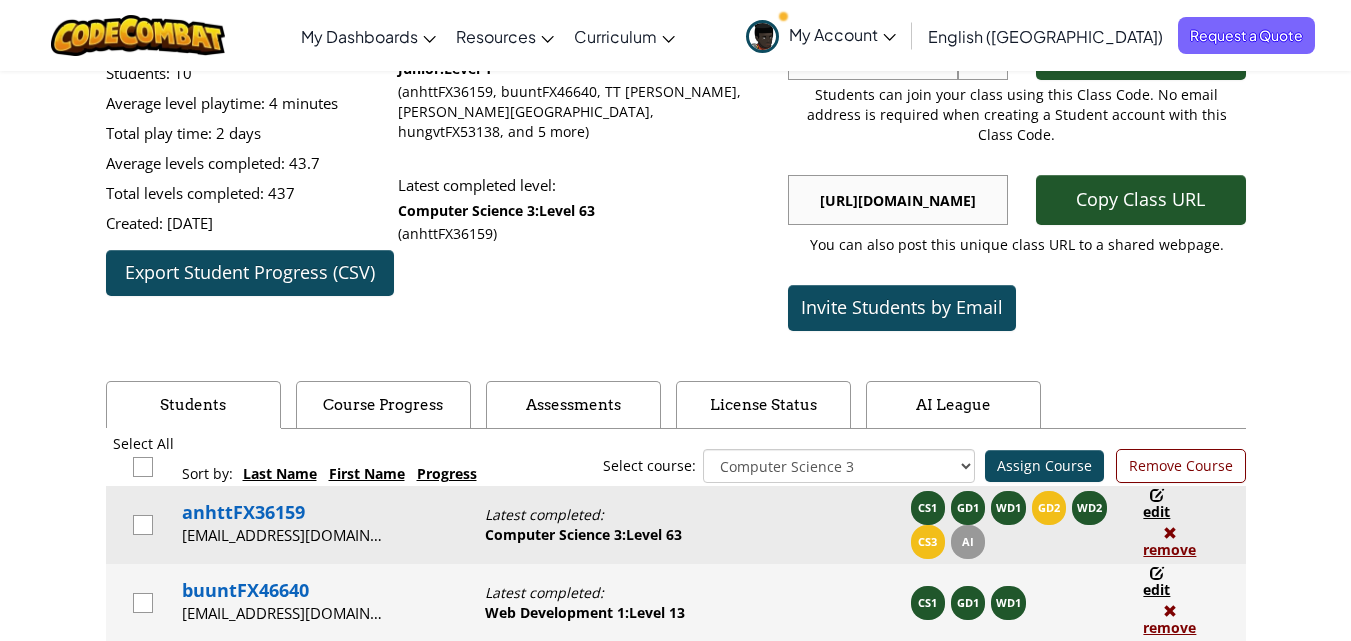 scroll, scrollTop: 0, scrollLeft: 0, axis: both 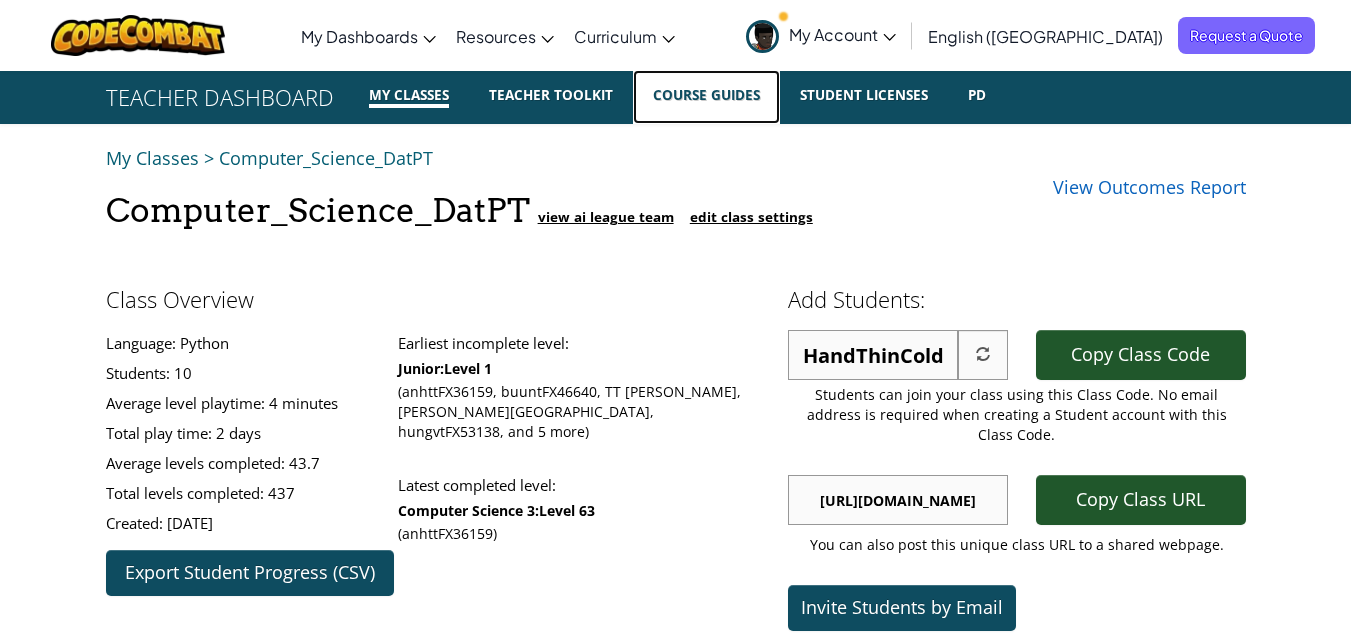 click on "Course Guides" at bounding box center (706, 95) 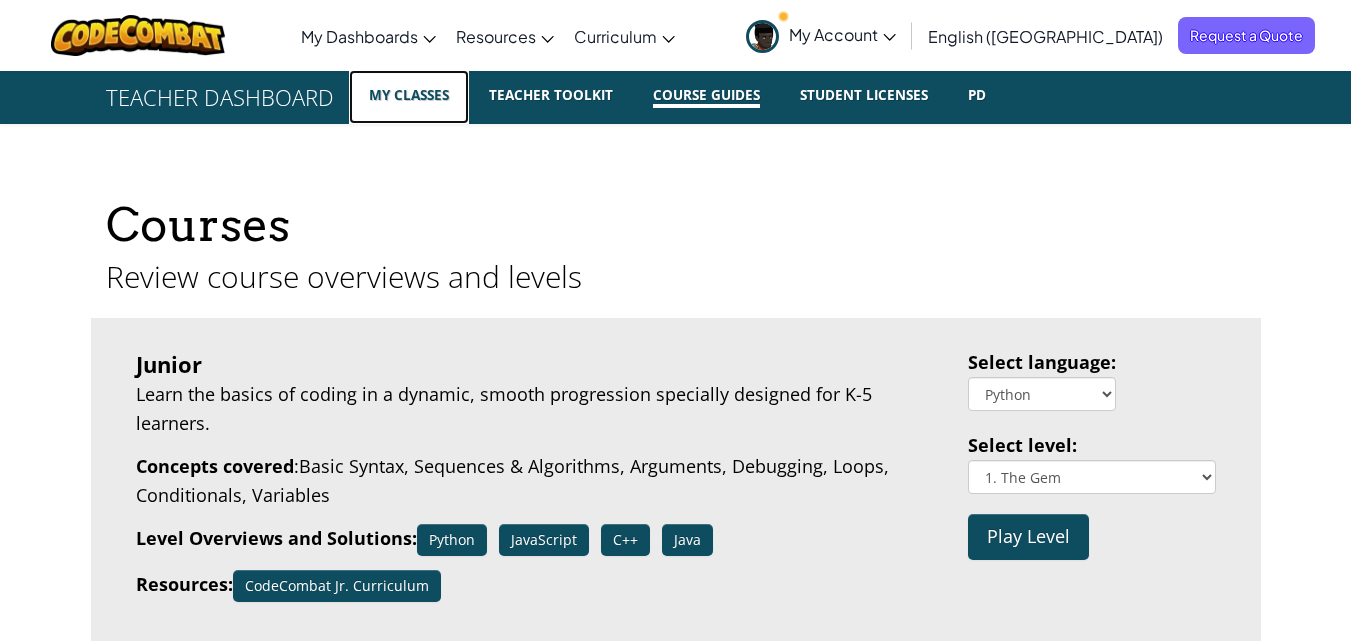 click on "My Classes" at bounding box center (409, 95) 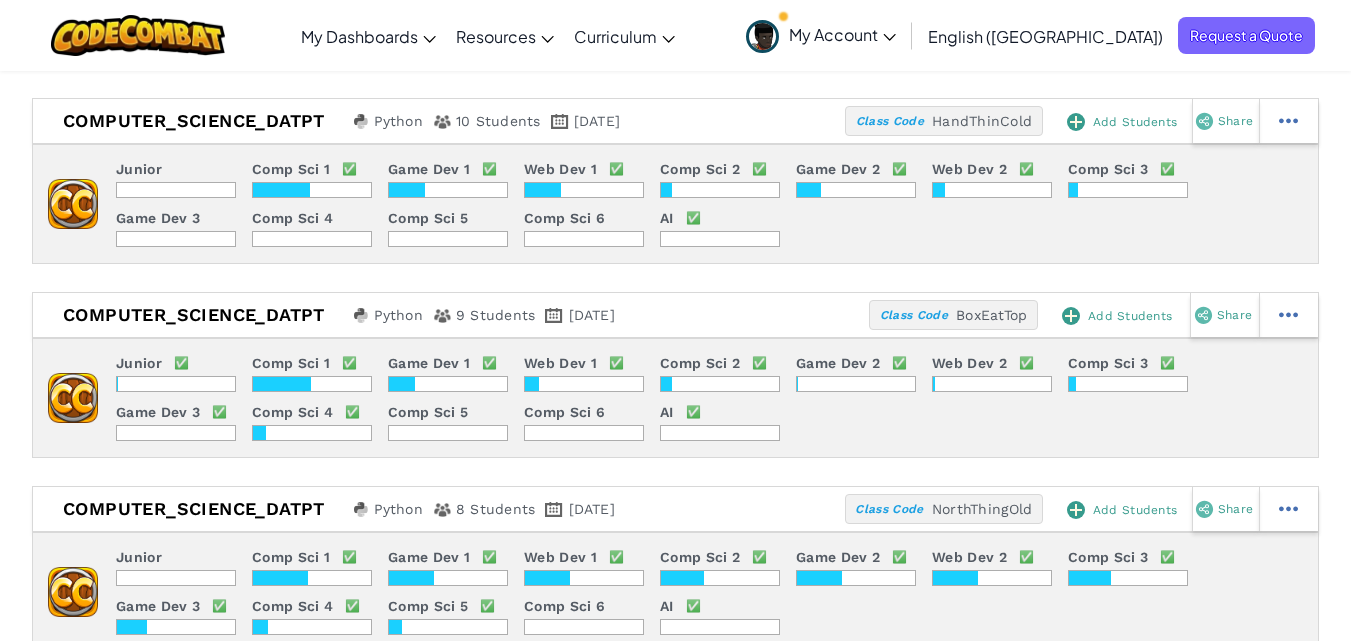 scroll, scrollTop: 100, scrollLeft: 0, axis: vertical 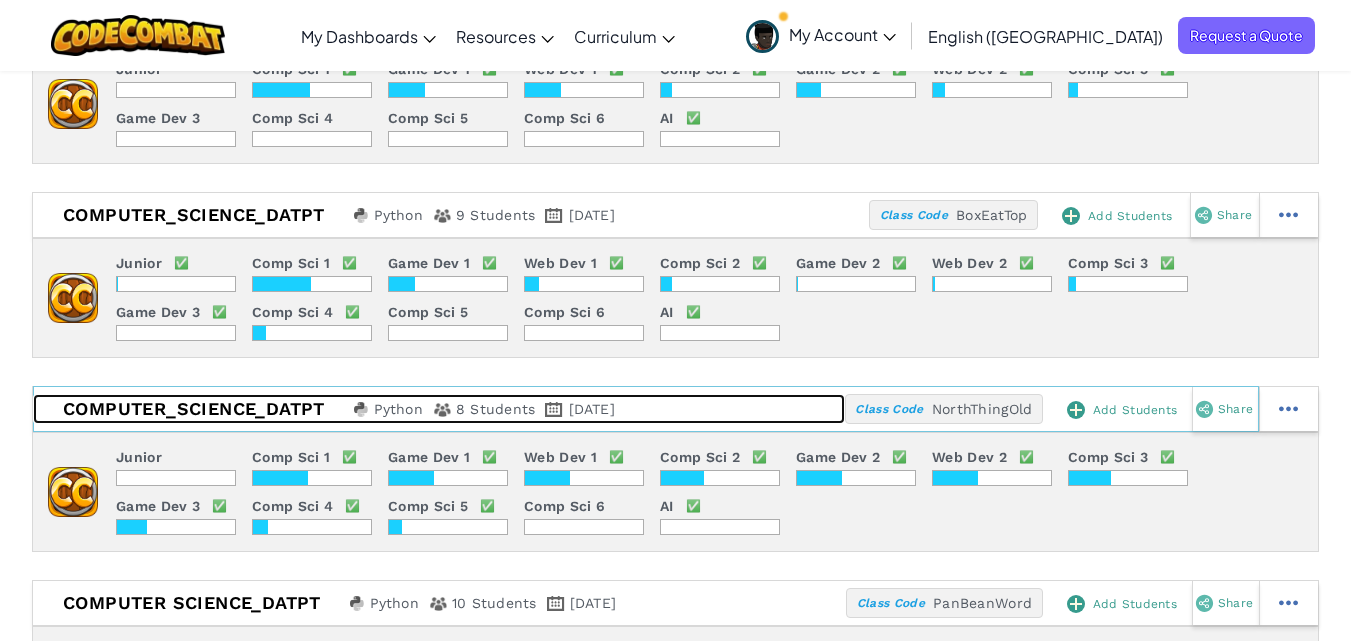 click on "Computer_Science_DatPT" at bounding box center (191, 409) 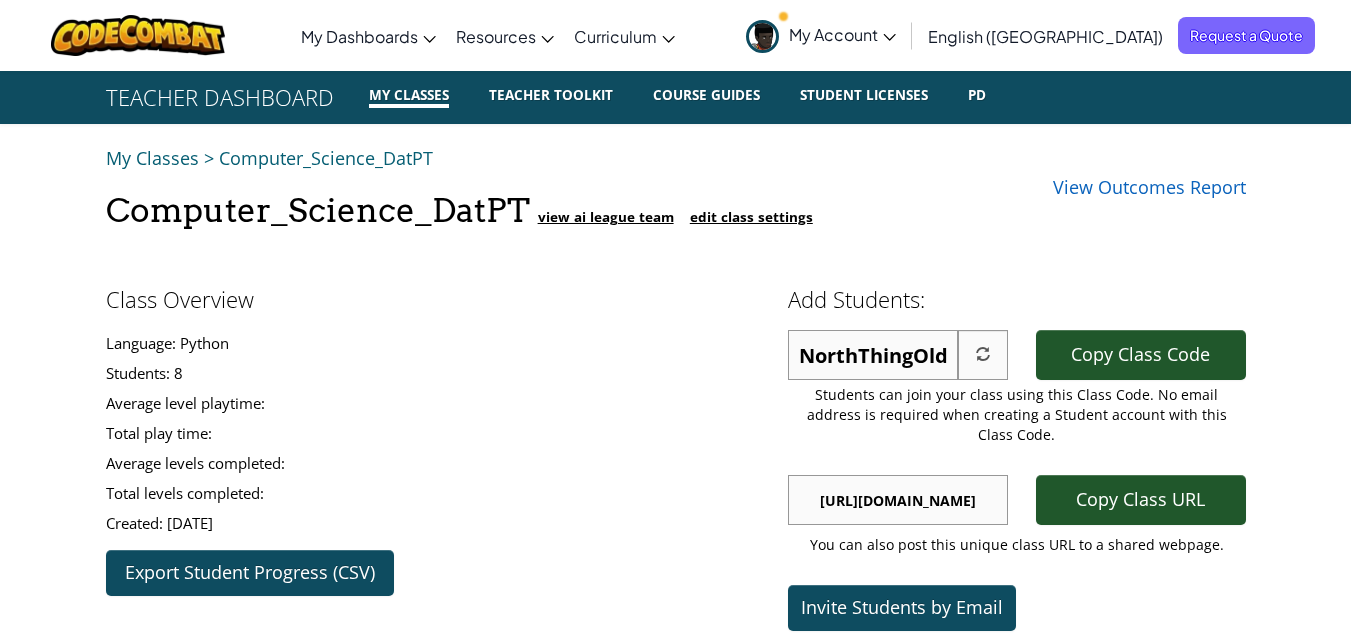 scroll, scrollTop: 800, scrollLeft: 0, axis: vertical 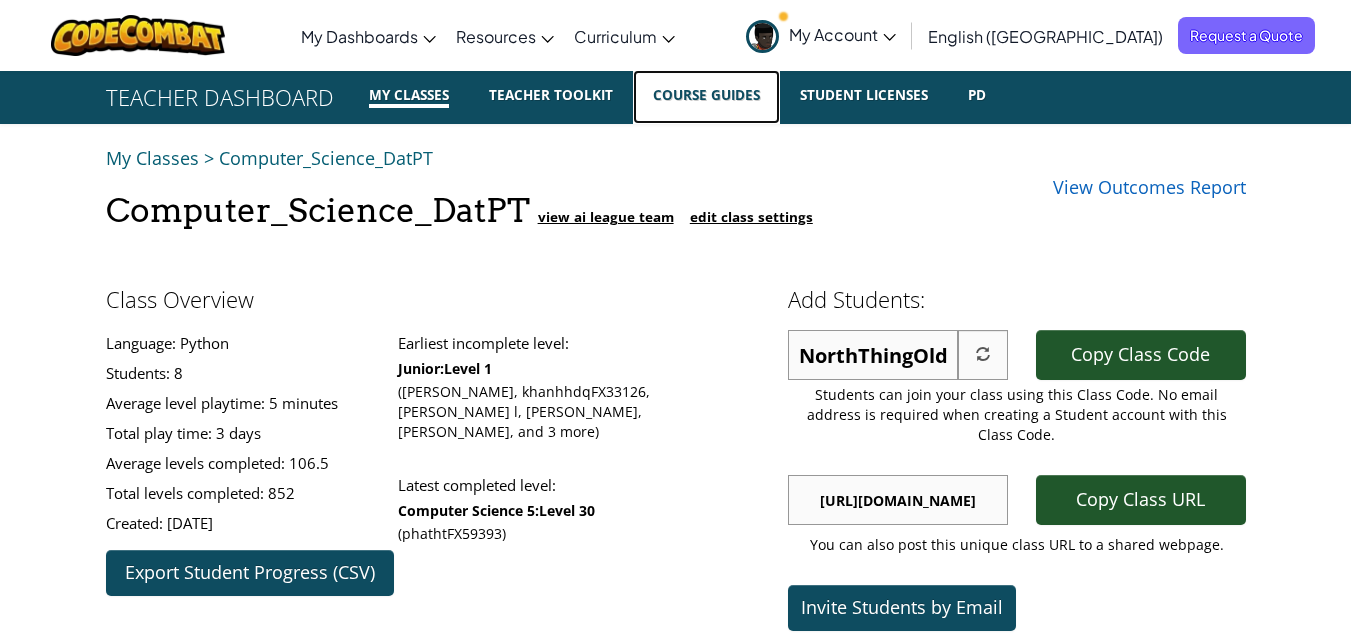 click on "Course Guides" at bounding box center [706, 97] 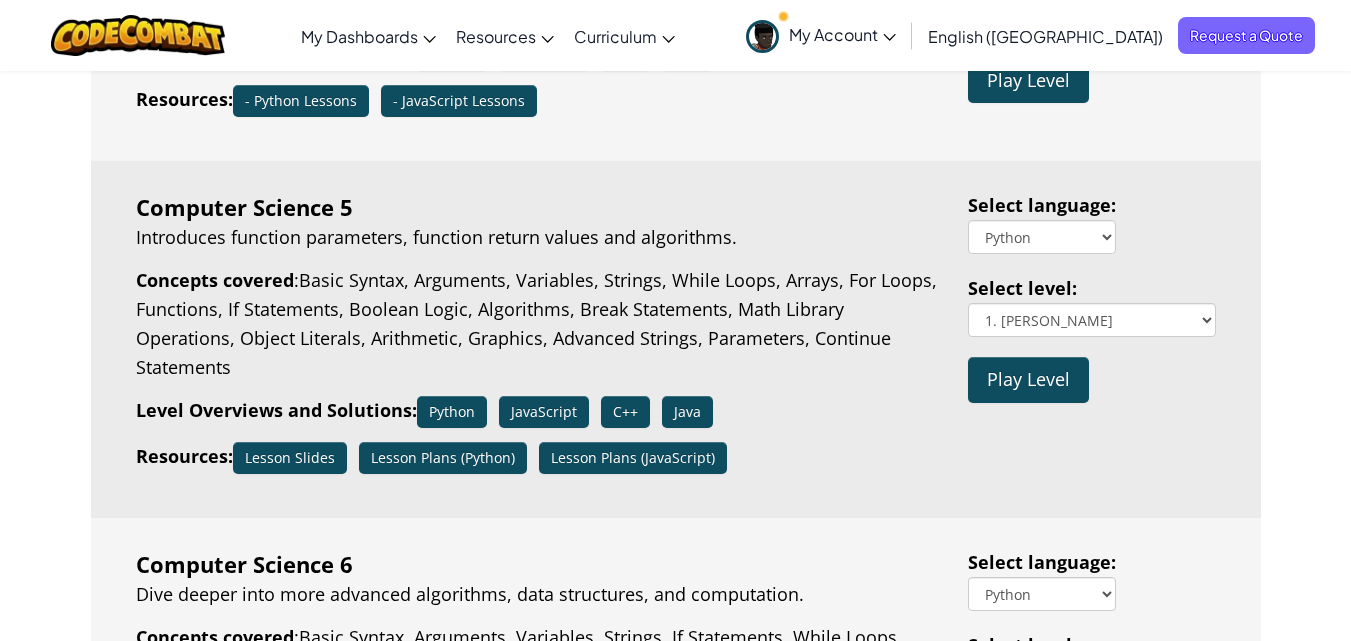 scroll, scrollTop: 3600, scrollLeft: 0, axis: vertical 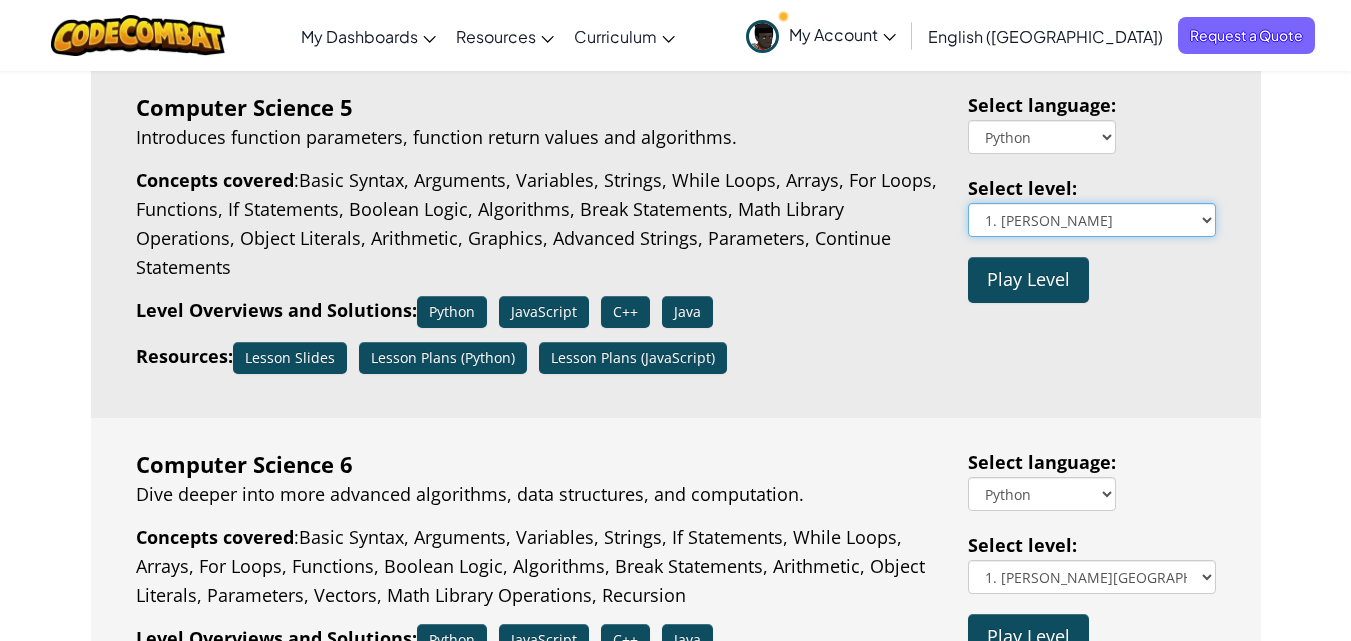 click on "1.   Vital Powers 2.   The Two Flowers 3.   Hunters and Prey 4.   Reaping Fire 5.   Toil and Trouble 6.   Mixed Unit Tactics 7.   Steelclaw Gap 8.   Ring Bearer 9.   Library Tactician 10.   The Geometry of Flowers 11.   The Spy Among Us 12.   In My Name 13.   Highlanders 14.   Perimeter Defense 15.   Dangerous Tracks 16.   Resource Valleys 17.   Flawless Pairs 18.   Twins Power 19.   Think Ahead 20.   Grid Search 21.   Grid Minefield 22.   To Arms! 23.   Power Points 24.   [GEOGRAPHIC_DATA] 25.   Sleepwalkers 26.   [PERSON_NAME] Landing Force 27.   Snowdrops 28.   Reindeer Wakeup 29.   Reindeer Spotter 30.   Reindeer Tender 31.   Ritual of Rectangling 32.   Square Shield 33.   Area of Yetis 34.   Bits And Trits" at bounding box center (1092, 220) 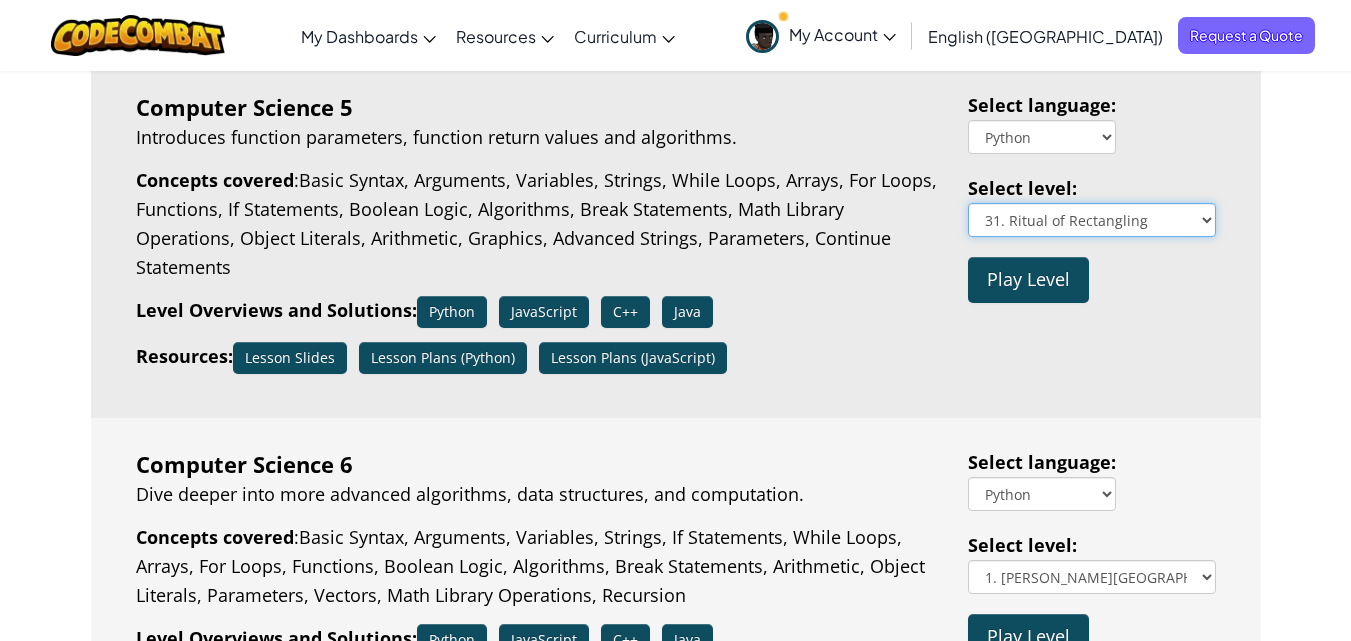 click on "1.   Vital Powers 2.   The Two Flowers 3.   Hunters and Prey 4.   Reaping Fire 5.   Toil and Trouble 6.   Mixed Unit Tactics 7.   Steelclaw Gap 8.   Ring Bearer 9.   Library Tactician 10.   The Geometry of Flowers 11.   The Spy Among Us 12.   In My Name 13.   Highlanders 14.   Perimeter Defense 15.   Dangerous Tracks 16.   Resource Valleys 17.   Flawless Pairs 18.   Twins Power 19.   Think Ahead 20.   Grid Search 21.   Grid Minefield 22.   To Arms! 23.   Power Points 24.   [GEOGRAPHIC_DATA] 25.   Sleepwalkers 26.   [PERSON_NAME] Landing Force 27.   Snowdrops 28.   Reindeer Wakeup 29.   Reindeer Spotter 30.   Reindeer Tender 31.   Ritual of Rectangling 32.   Square Shield 33.   Area of Yetis 34.   Bits And Trits" at bounding box center [1092, 220] 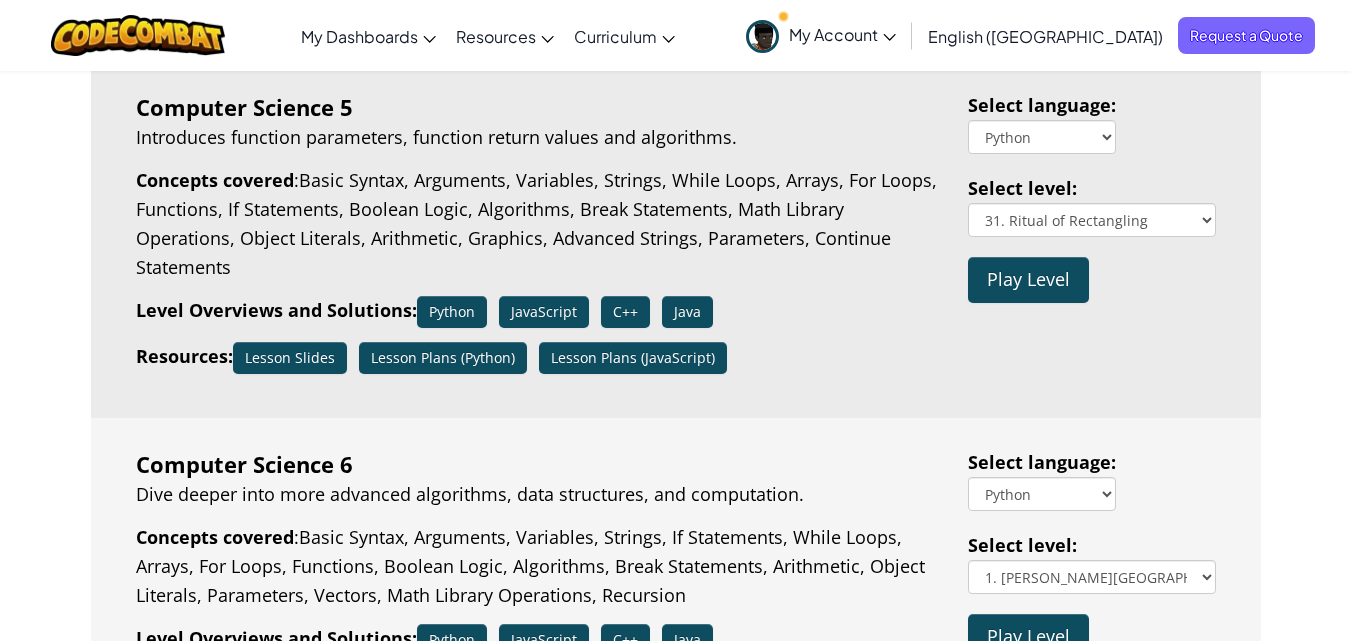 click on "Play Level" at bounding box center (1028, 279) 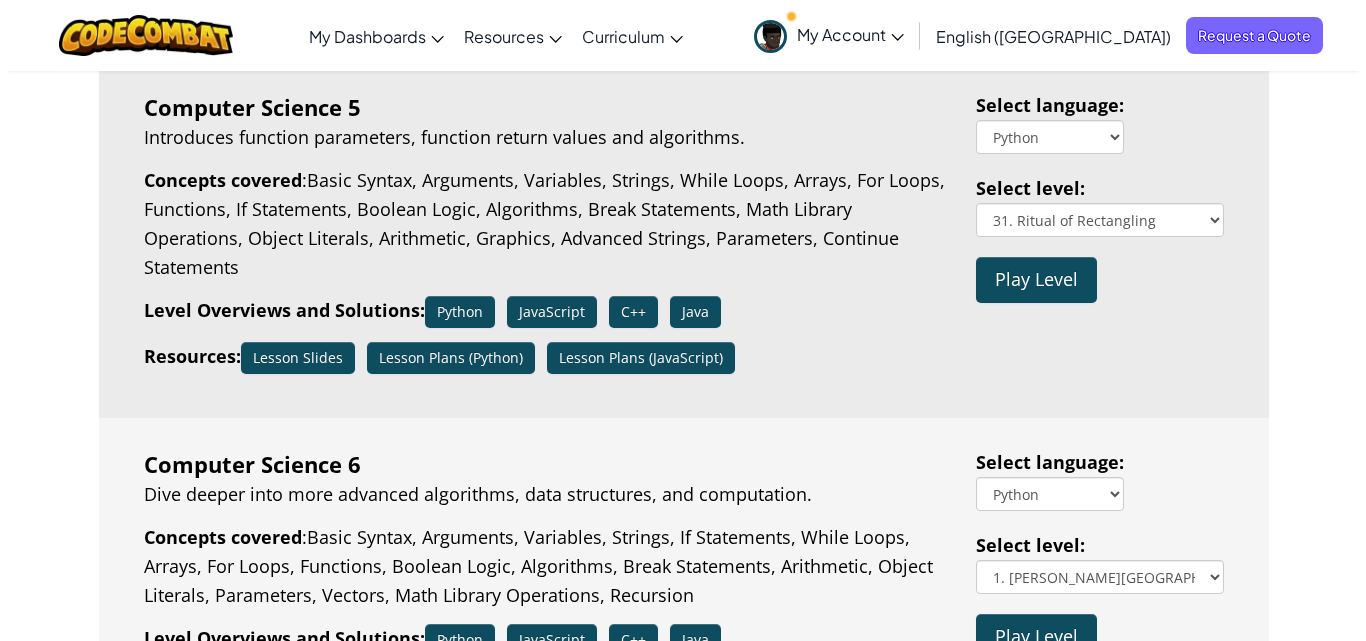 scroll, scrollTop: 0, scrollLeft: 0, axis: both 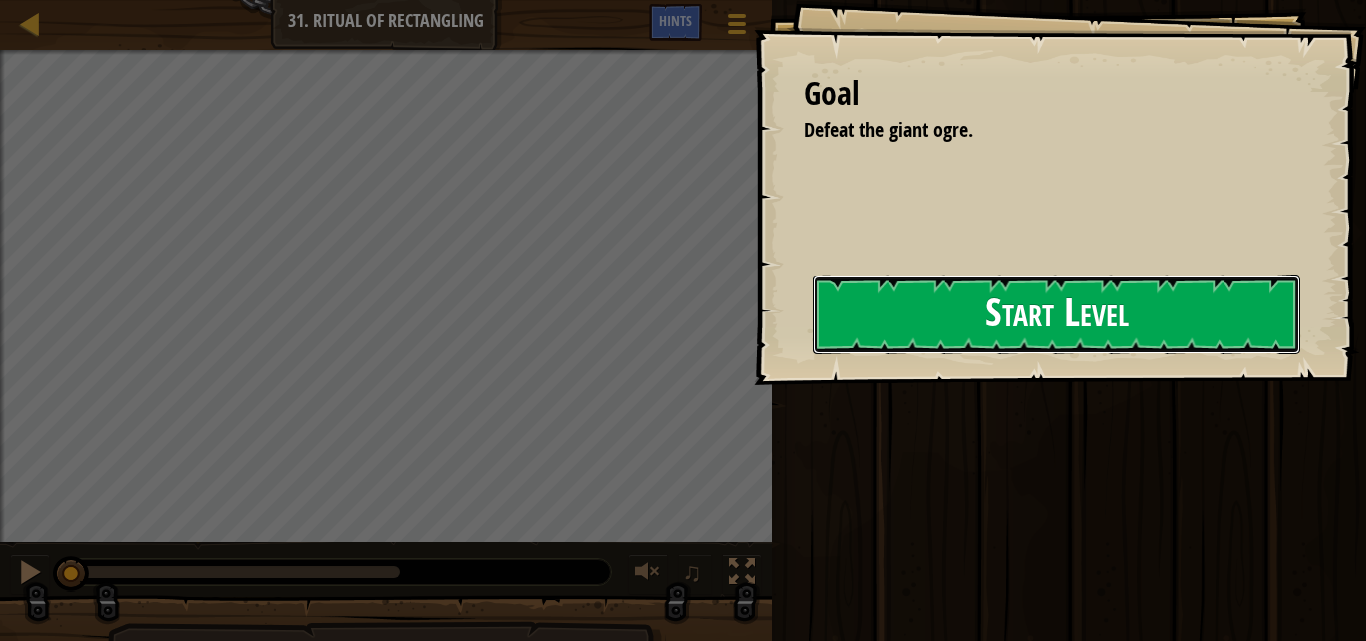 click on "Start Level" at bounding box center (1056, 314) 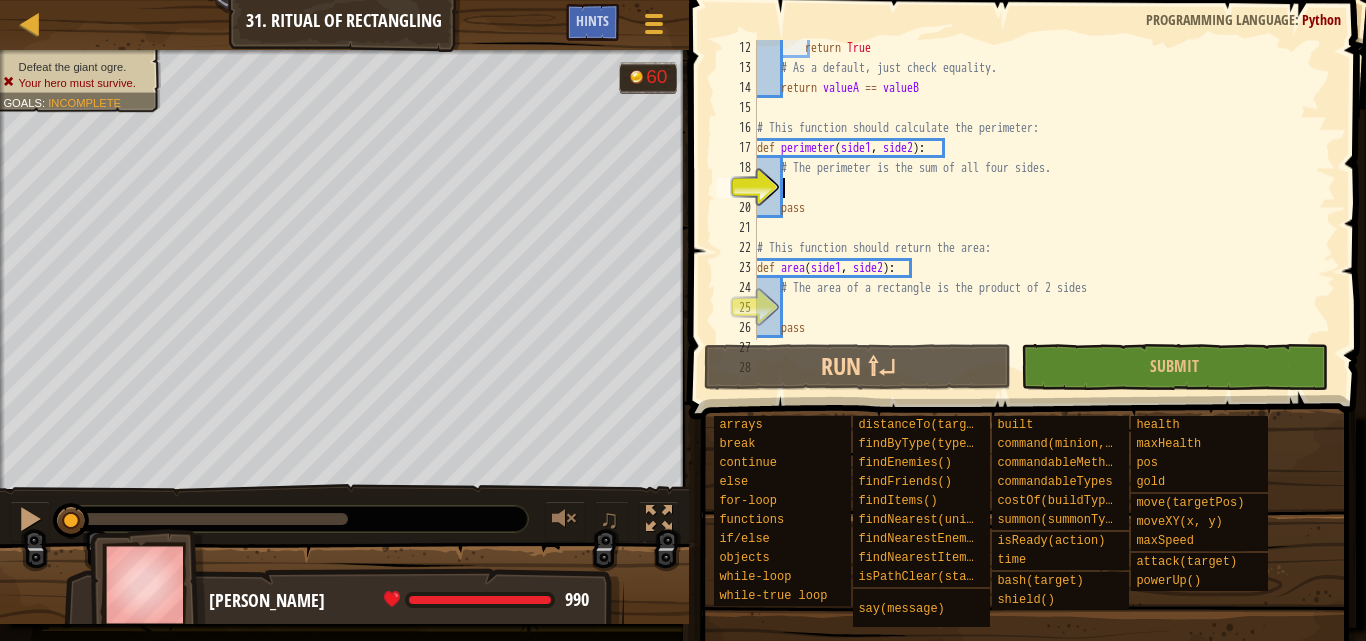 scroll, scrollTop: 220, scrollLeft: 0, axis: vertical 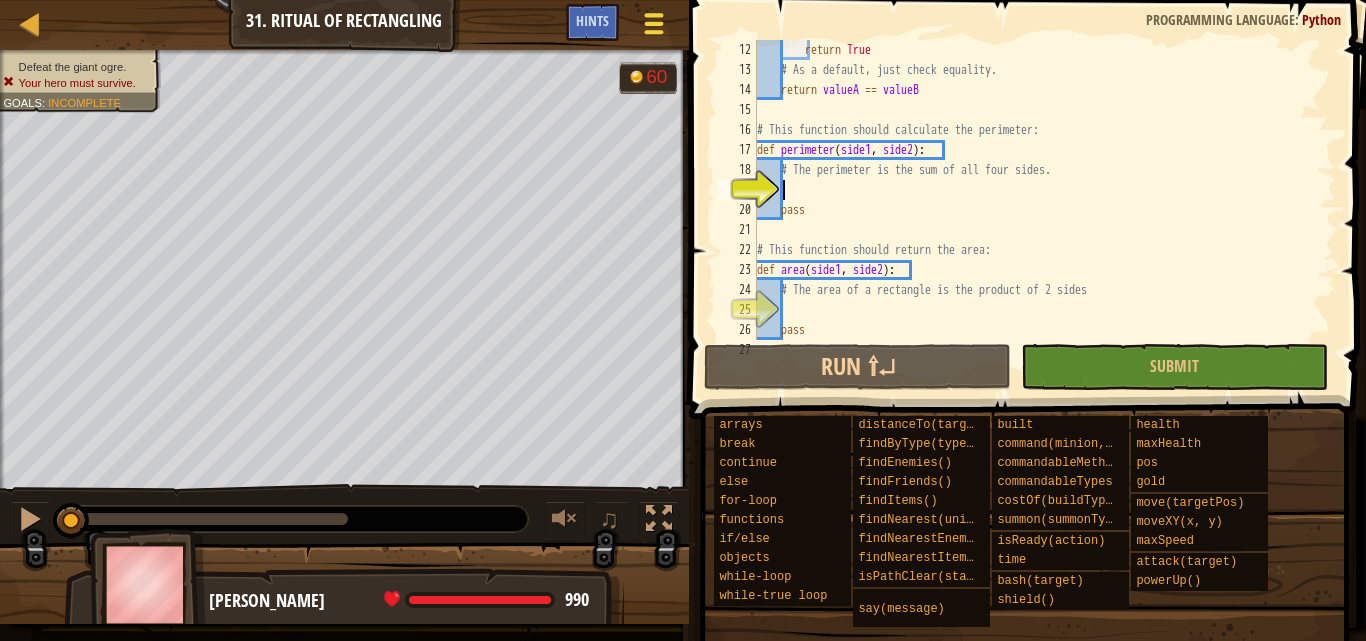 click at bounding box center [653, 15] 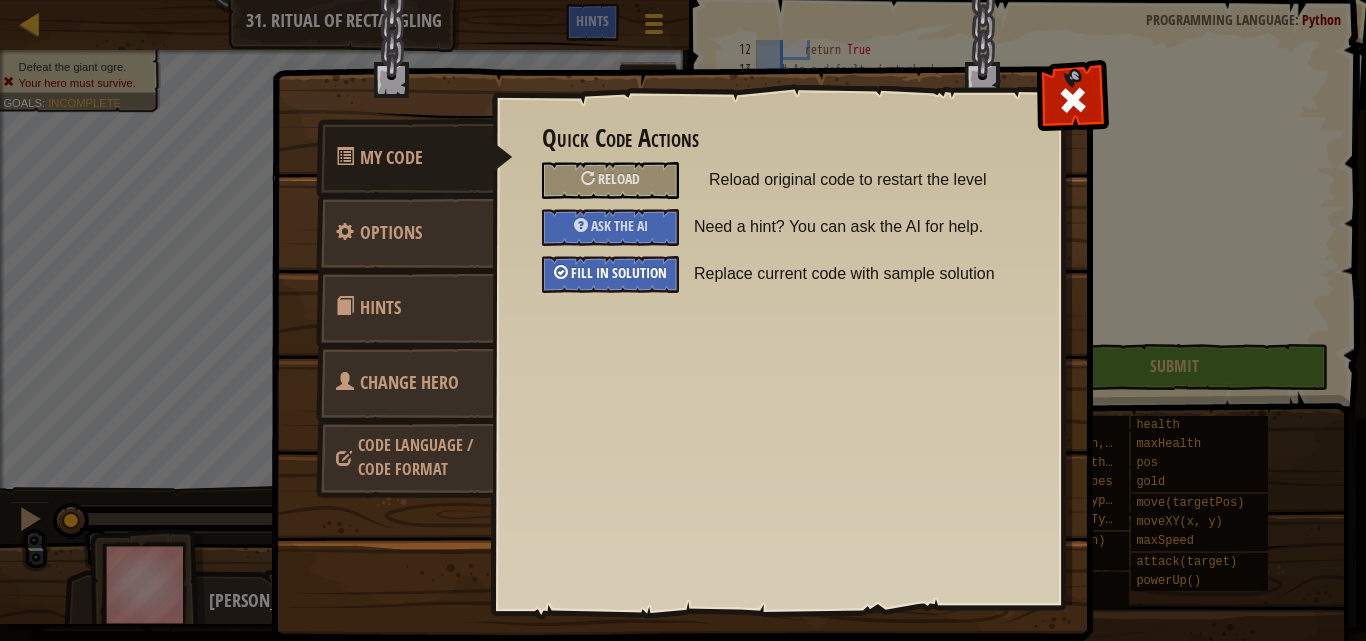 click on "Fill in solution" at bounding box center (619, 272) 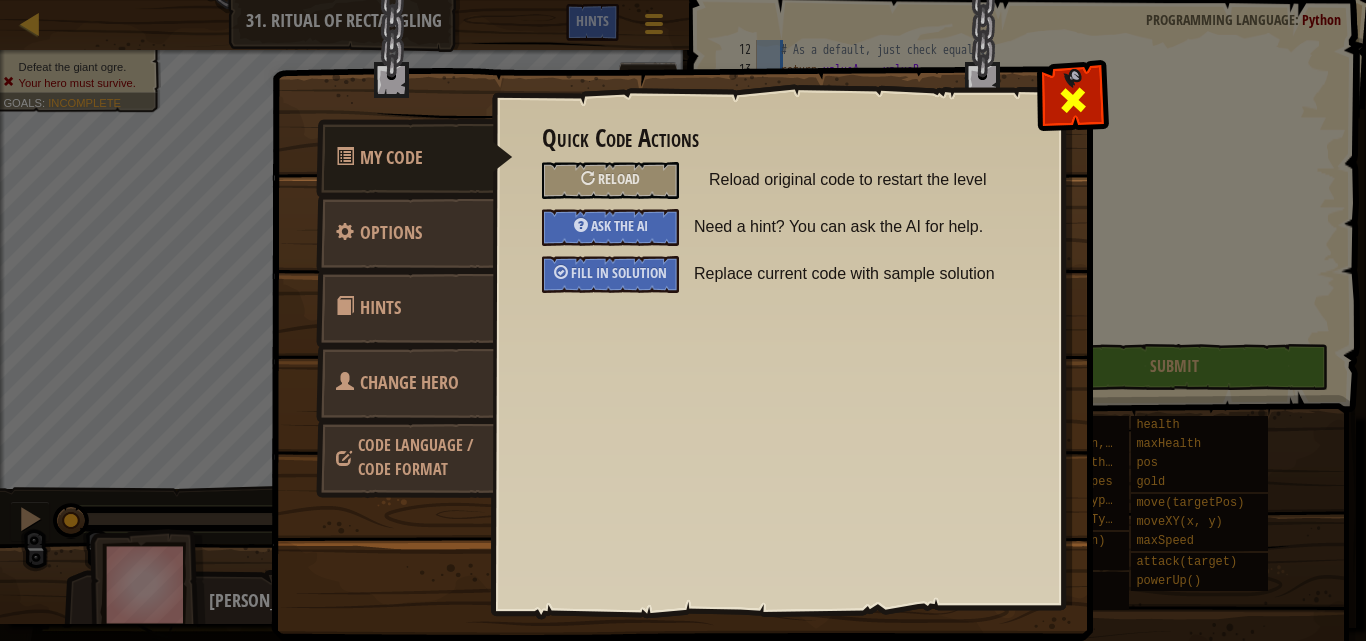 click at bounding box center [1073, 100] 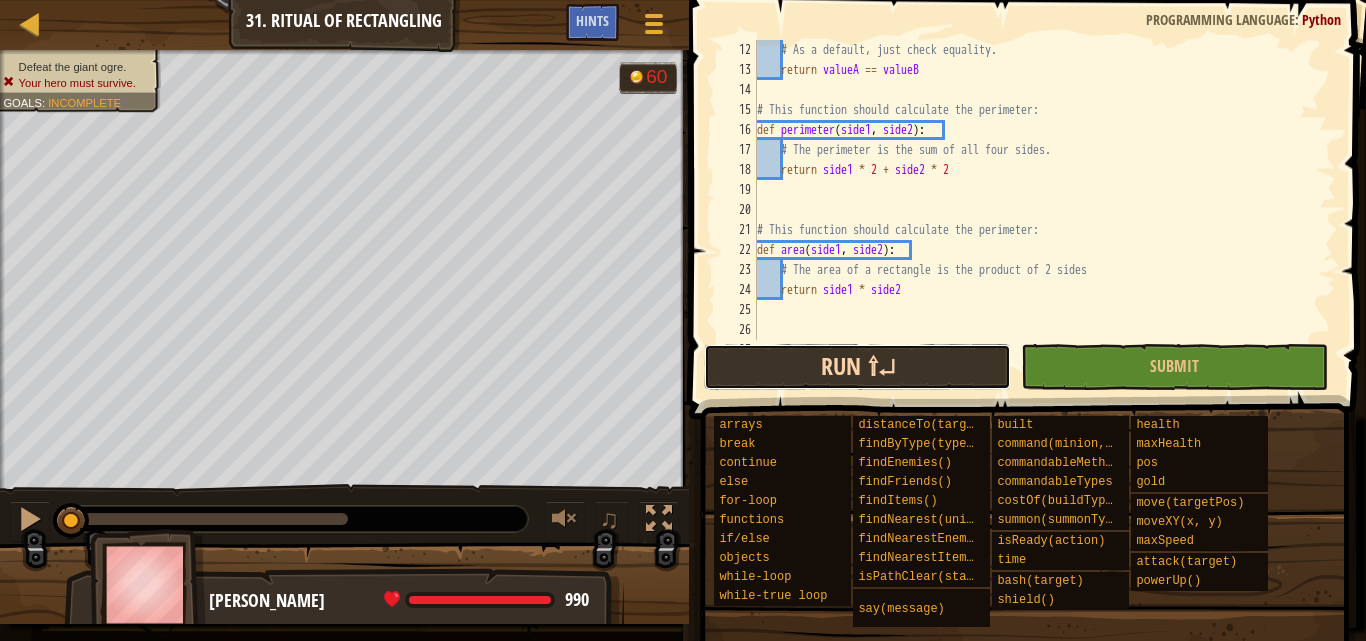 click on "Run ⇧↵" at bounding box center (857, 367) 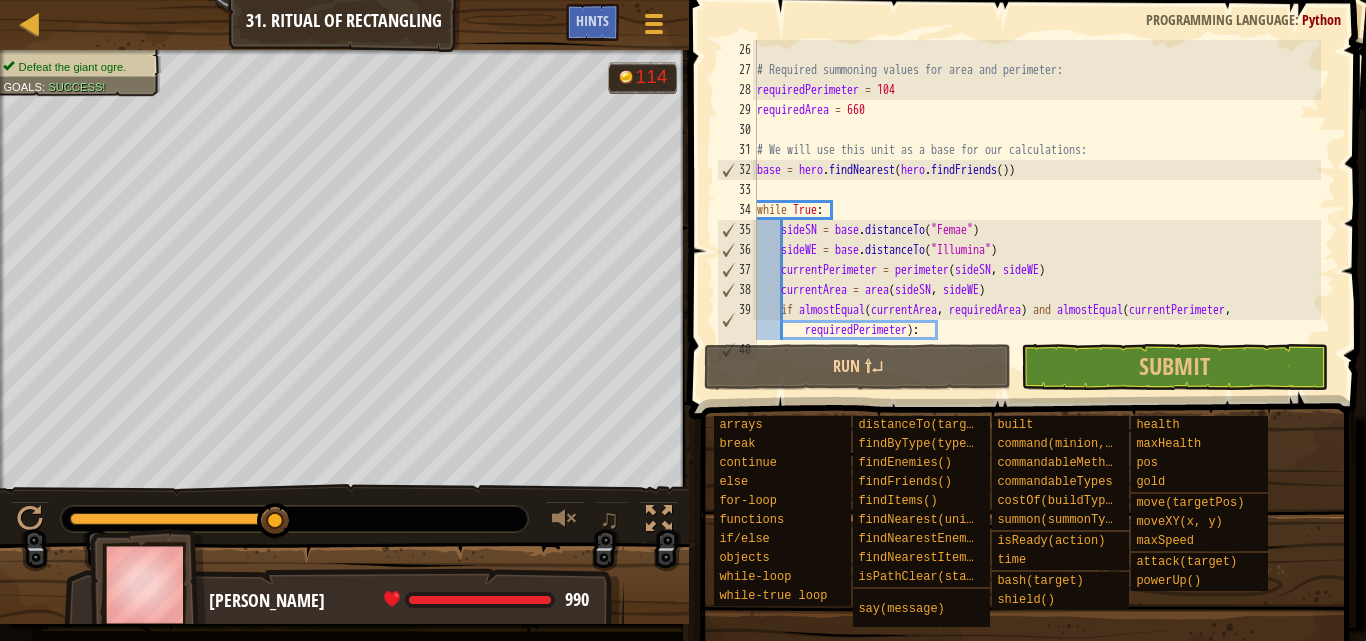 scroll, scrollTop: 560, scrollLeft: 0, axis: vertical 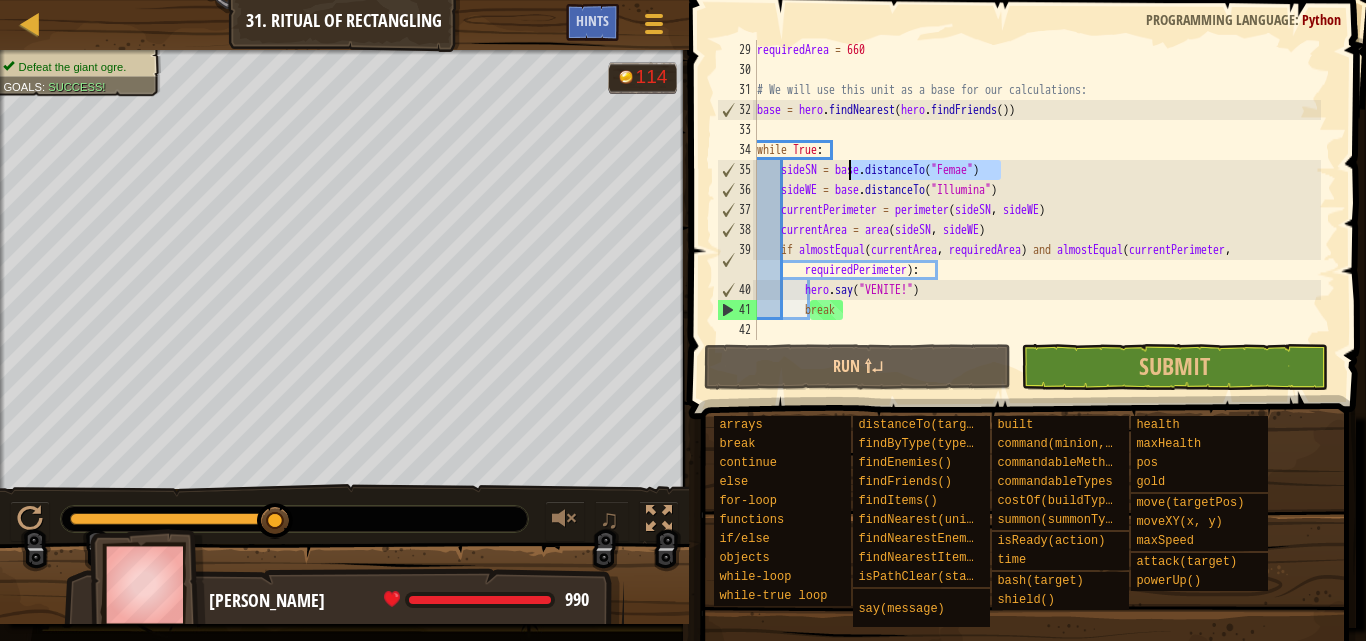 drag, startPoint x: 1044, startPoint y: 168, endPoint x: 850, endPoint y: 174, distance: 194.09276 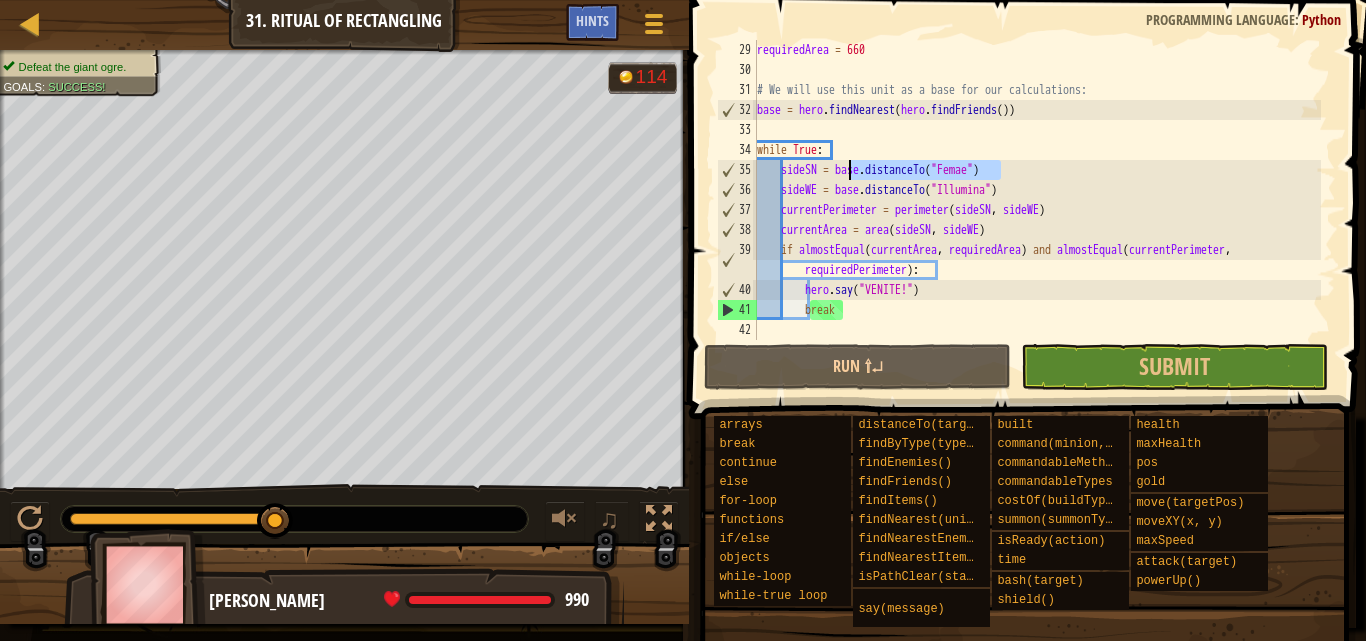 click on "requiredArea   =   660 # We will use this unit as a base for our calculations: base   =   hero . findNearest ( hero . findFriends ( )) while   True :      sideSN   =   base . distanceTo ( "Femae" )      sideWE   =   base . distanceTo ( "Illumina" )      currentPerimeter   =   perimeter ( sideSN ,   sideWE )      currentArea   =   area ( sideSN ,   sideWE )      if   almostEqual ( currentArea ,   requiredArea )   and   almostEqual ( currentPerimeter ,            requiredPerimeter ) :          hero . say ( "VENITE!" )          break" at bounding box center [1037, 210] 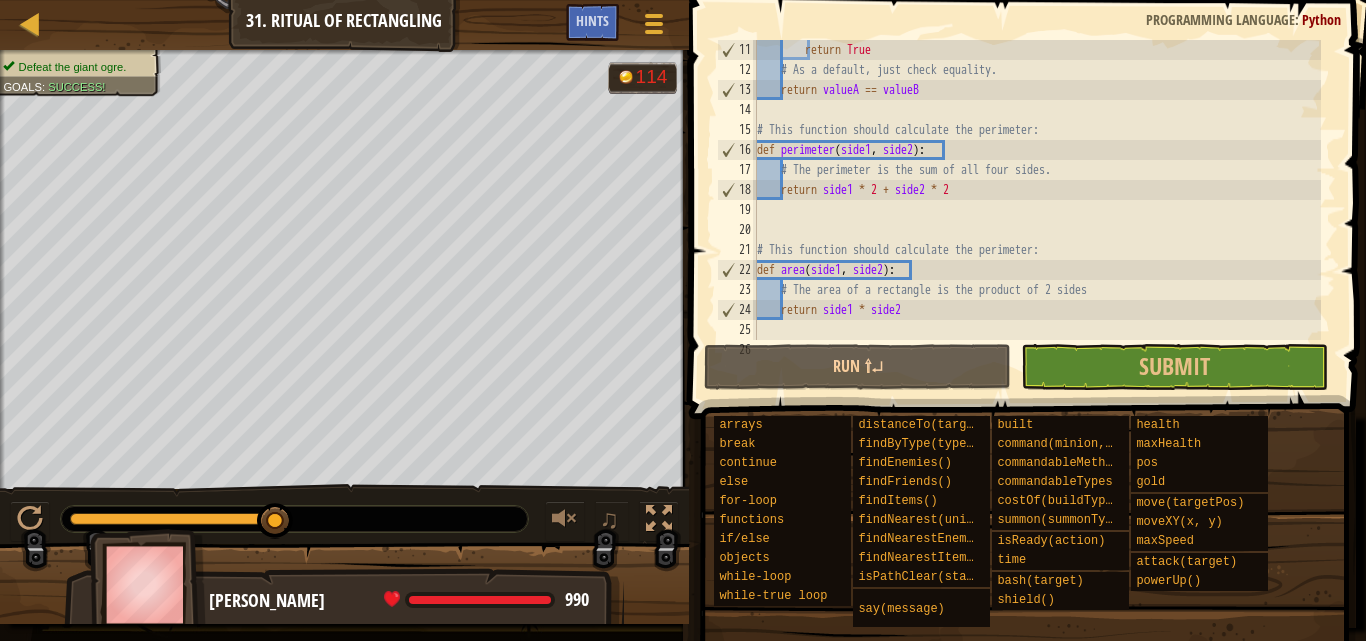 scroll, scrollTop: 200, scrollLeft: 0, axis: vertical 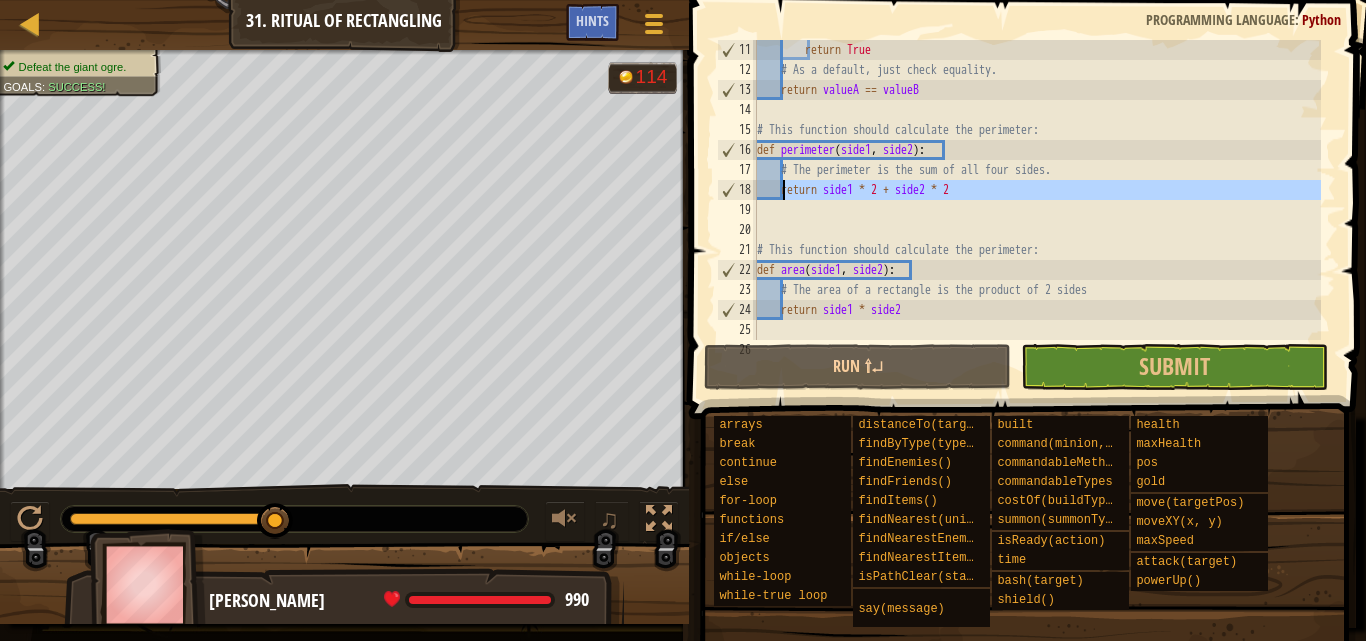 drag, startPoint x: 1003, startPoint y: 203, endPoint x: 785, endPoint y: 188, distance: 218.51544 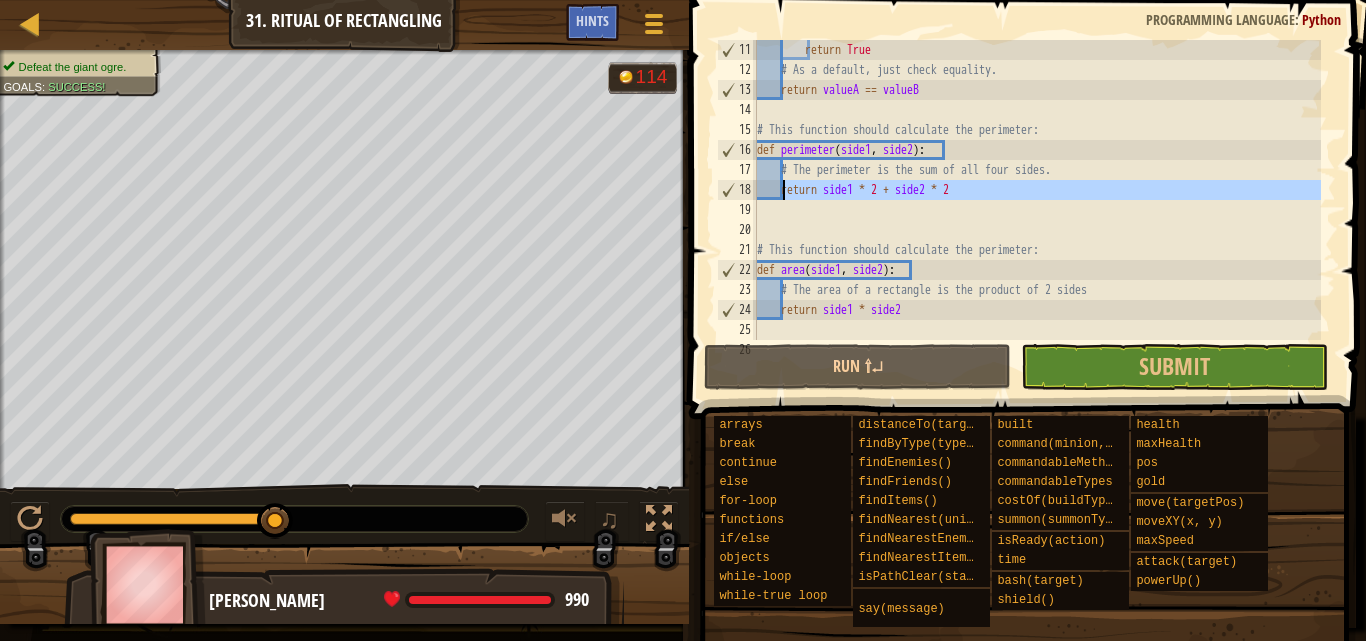 click on "return   True      # As a default, just check equality.      return   valueA   ==   valueB # This function should calculate the perimeter: def   perimeter ( side1 ,   side2 ) :      # The perimeter is the sum of all four sides.      return   side1   *   2   +   side2   *   2 # This function should calculate the perimeter: def   area ( side1 ,   side2 ) :      # The area of a rectangle is the product of 2 sides      return   side1   *   side2" at bounding box center [1037, 210] 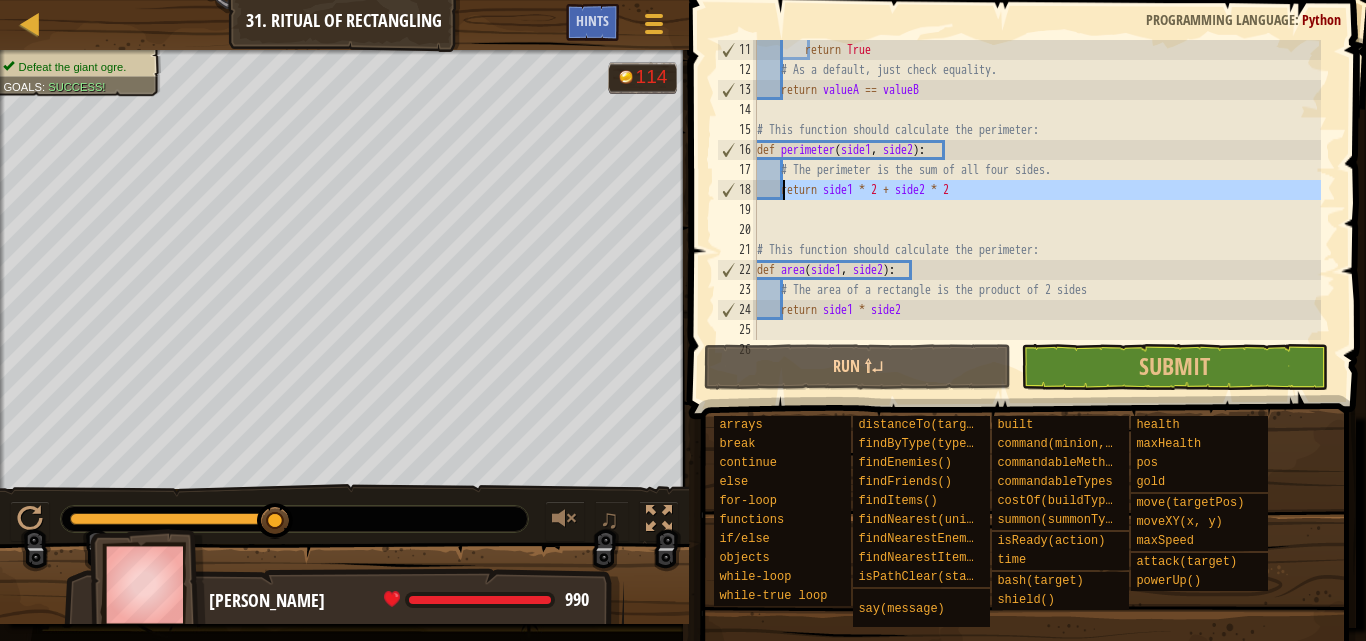 click on "return   True      # As a default, just check equality.      return   valueA   ==   valueB # This function should calculate the perimeter: def   perimeter ( side1 ,   side2 ) :      # The perimeter is the sum of all four sides.      return   side1   *   2   +   side2   *   2 # This function should calculate the perimeter: def   area ( side1 ,   side2 ) :      # The area of a rectangle is the product of 2 sides      return   side1   *   side2" at bounding box center [1037, 190] 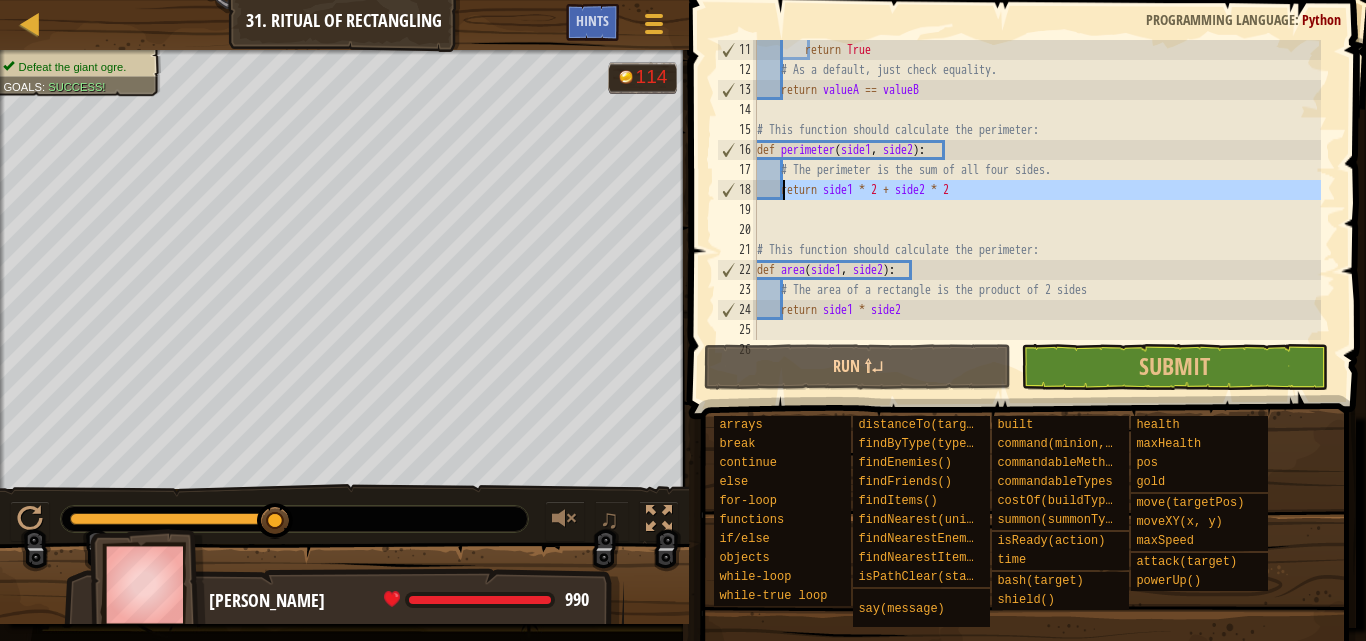 type 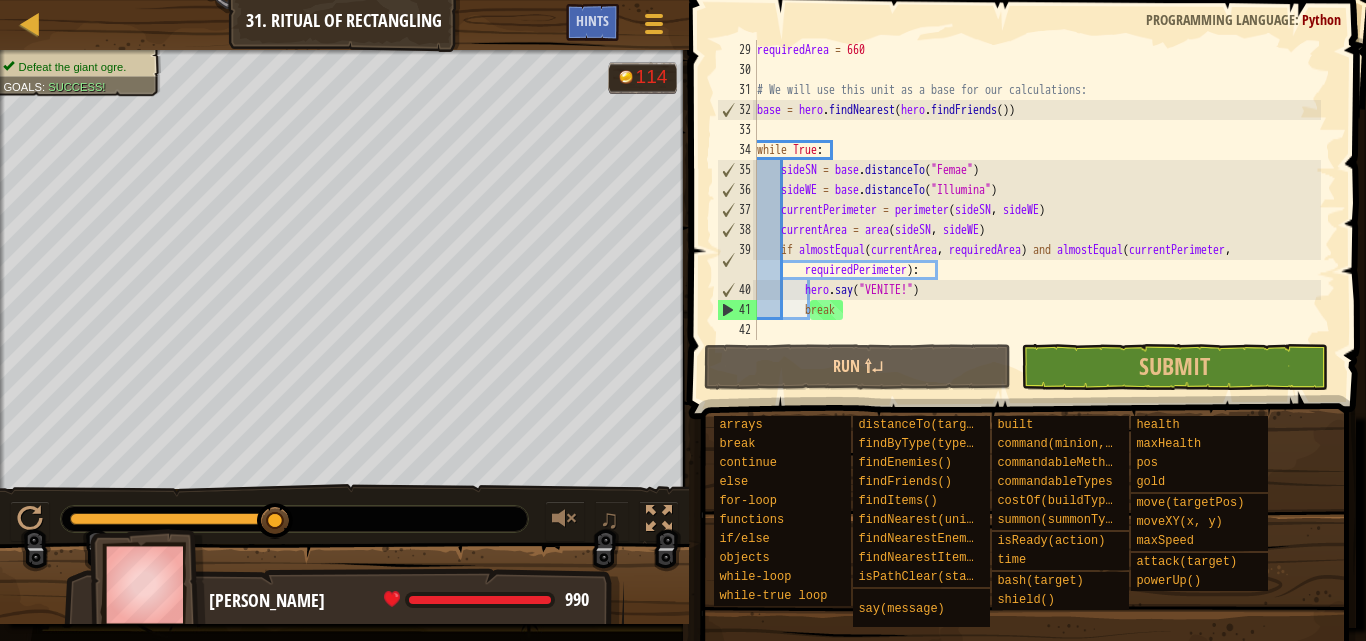 scroll, scrollTop: 560, scrollLeft: 0, axis: vertical 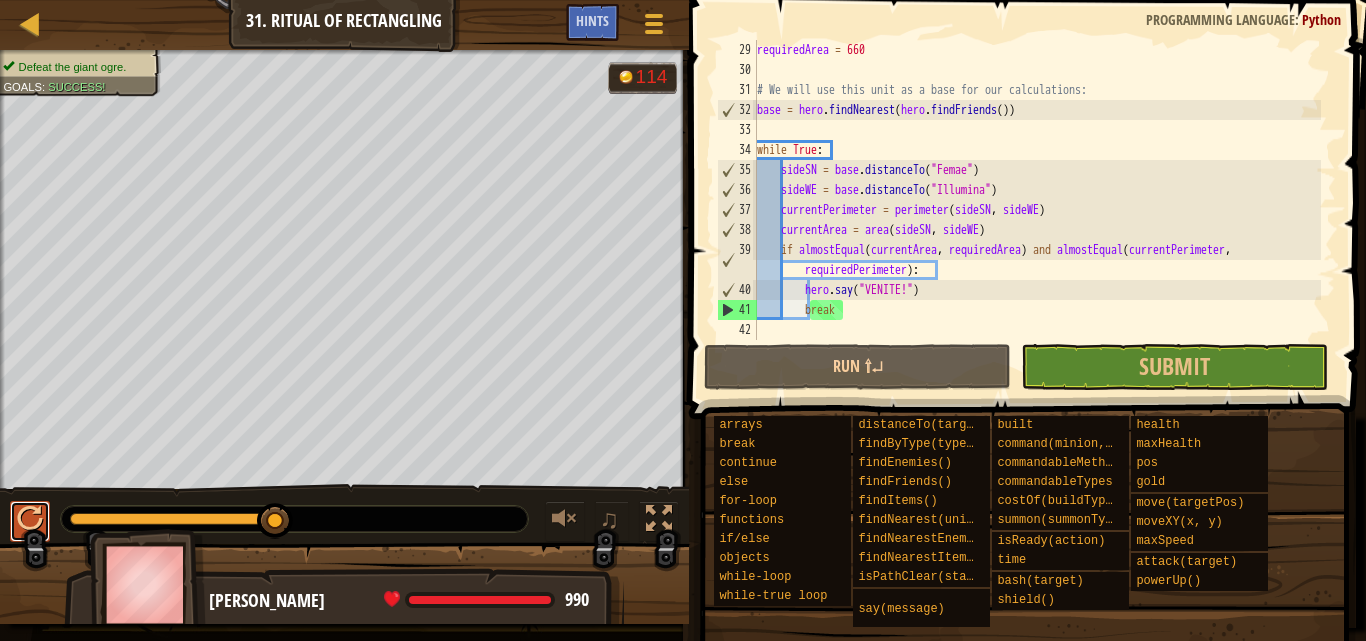 click at bounding box center (30, 519) 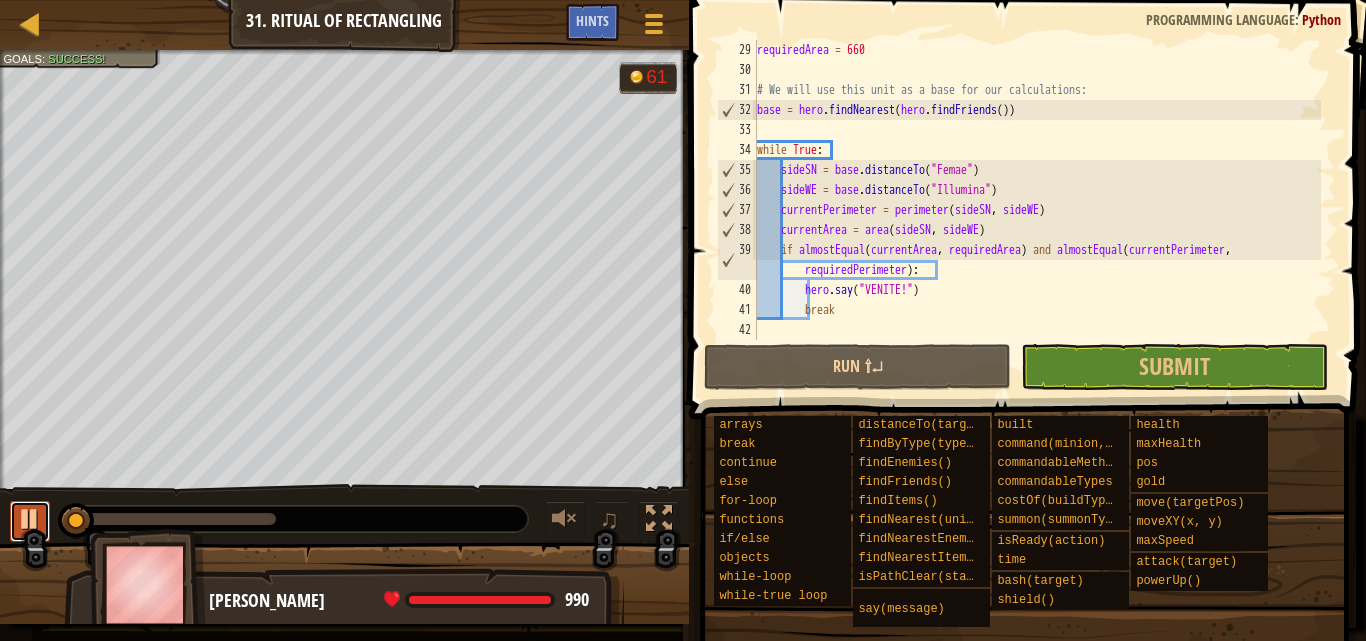 click at bounding box center [30, 519] 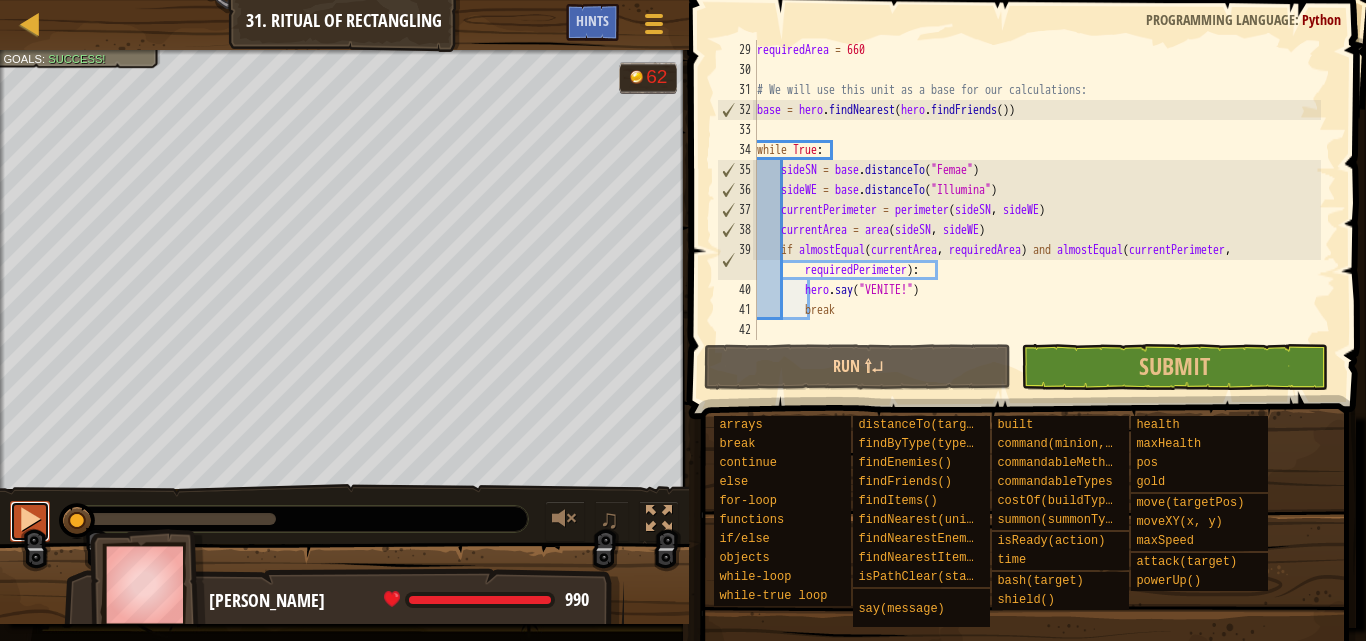 click at bounding box center [30, 519] 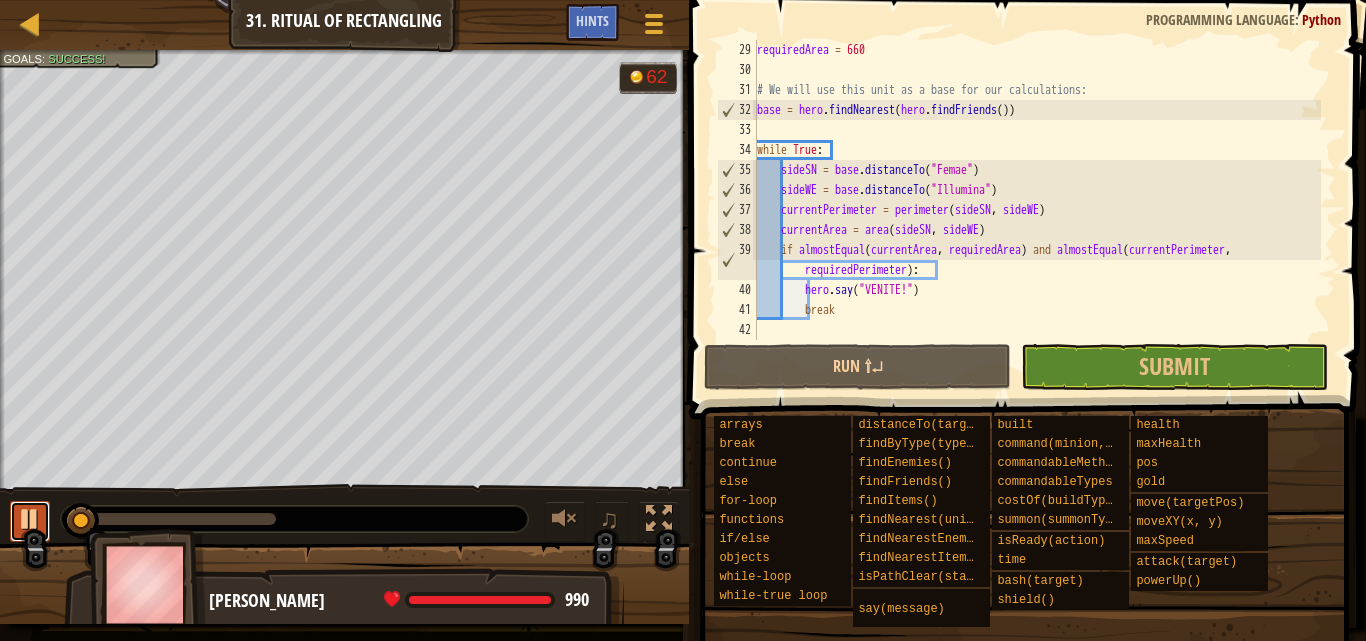 click at bounding box center [30, 519] 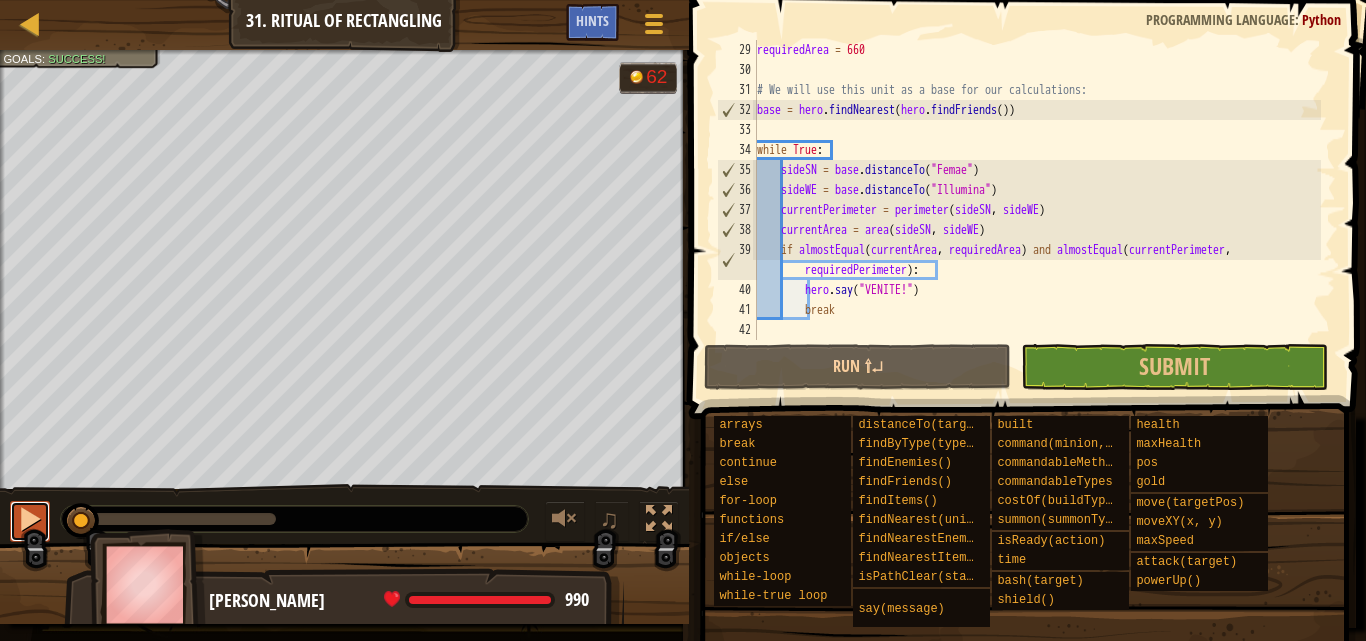 click at bounding box center (30, 519) 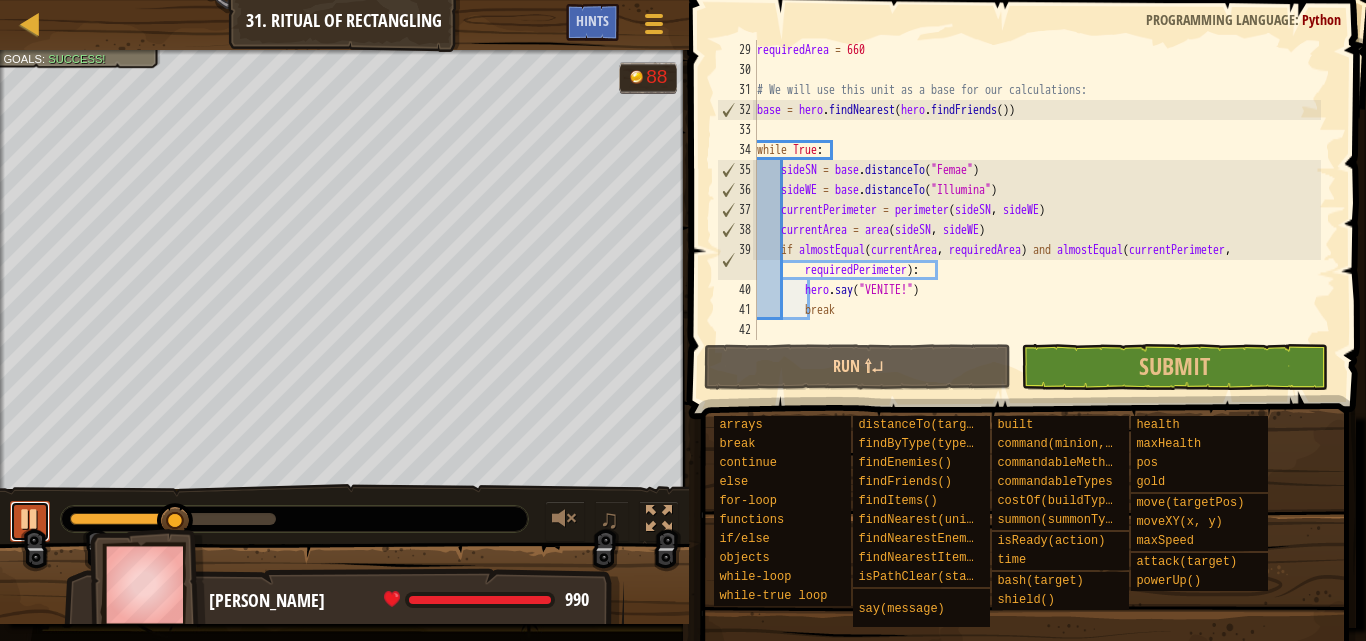click at bounding box center [30, 519] 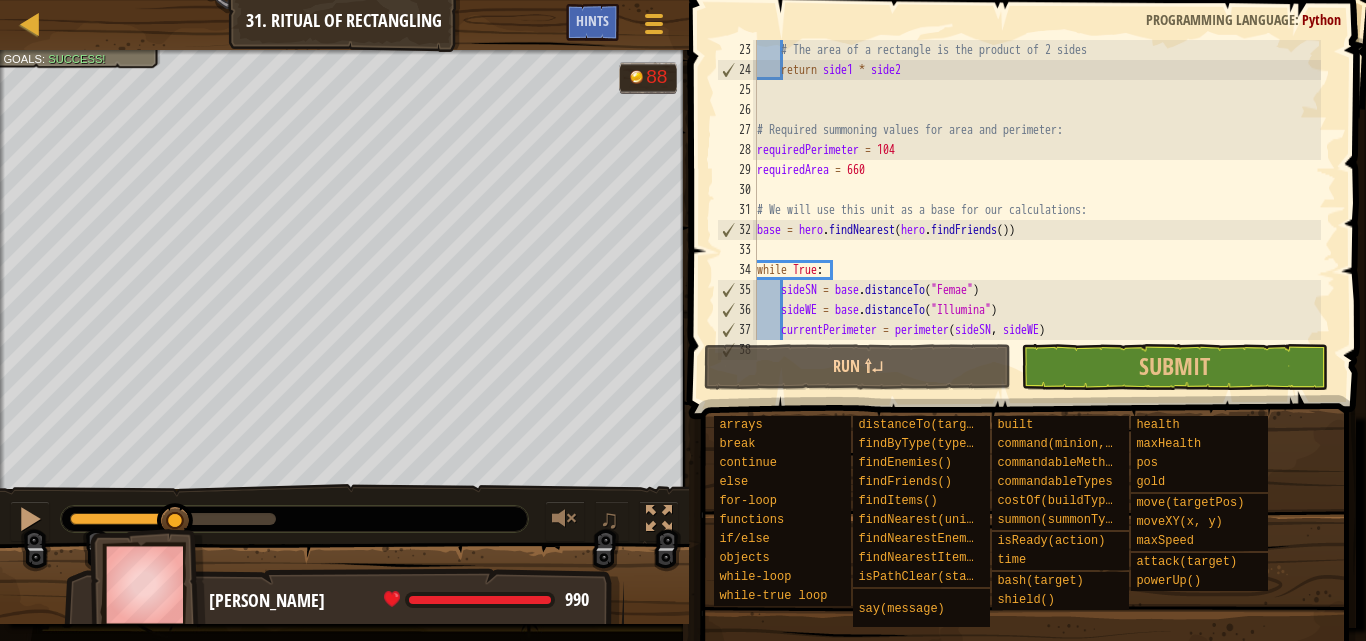scroll, scrollTop: 560, scrollLeft: 0, axis: vertical 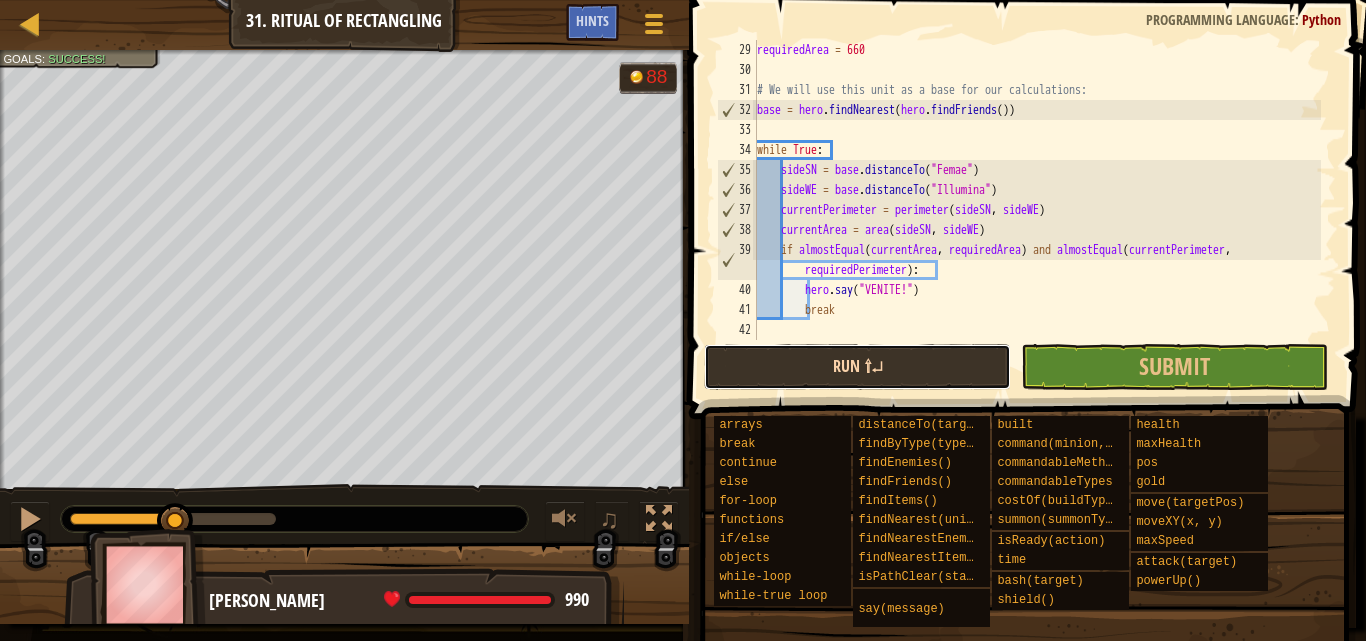 click on "Run ⇧↵" at bounding box center [857, 367] 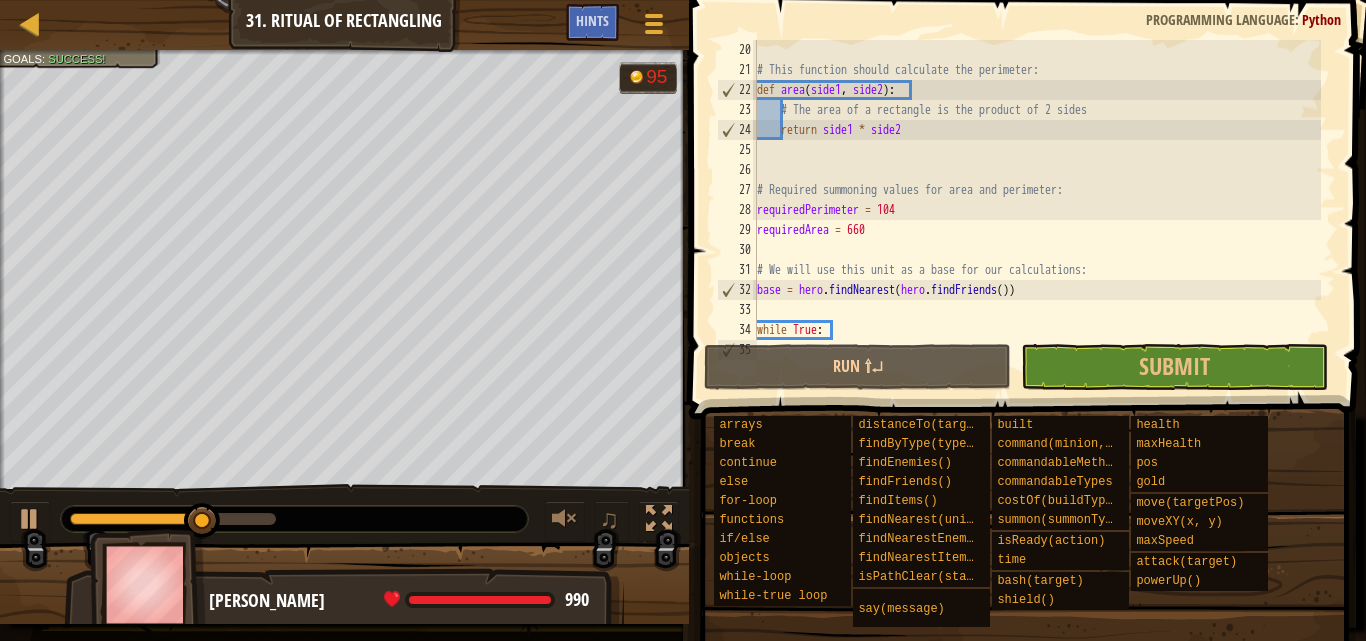 scroll, scrollTop: 320, scrollLeft: 0, axis: vertical 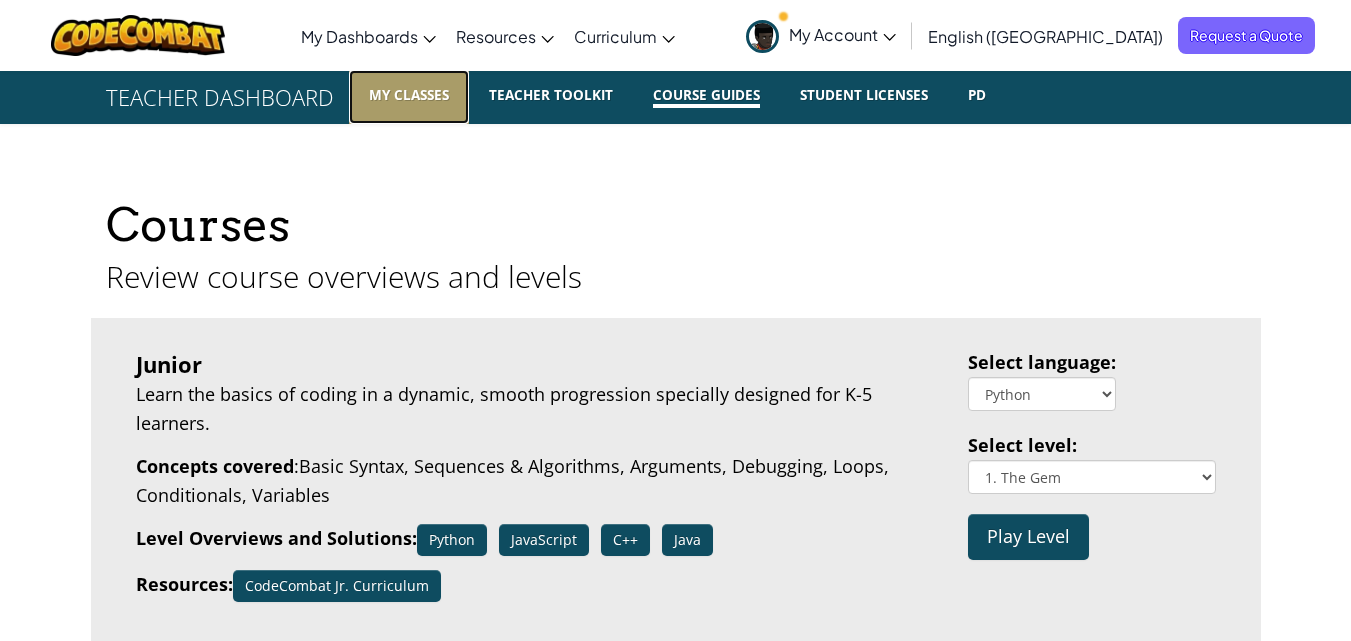 click on "My Classes" at bounding box center (409, 95) 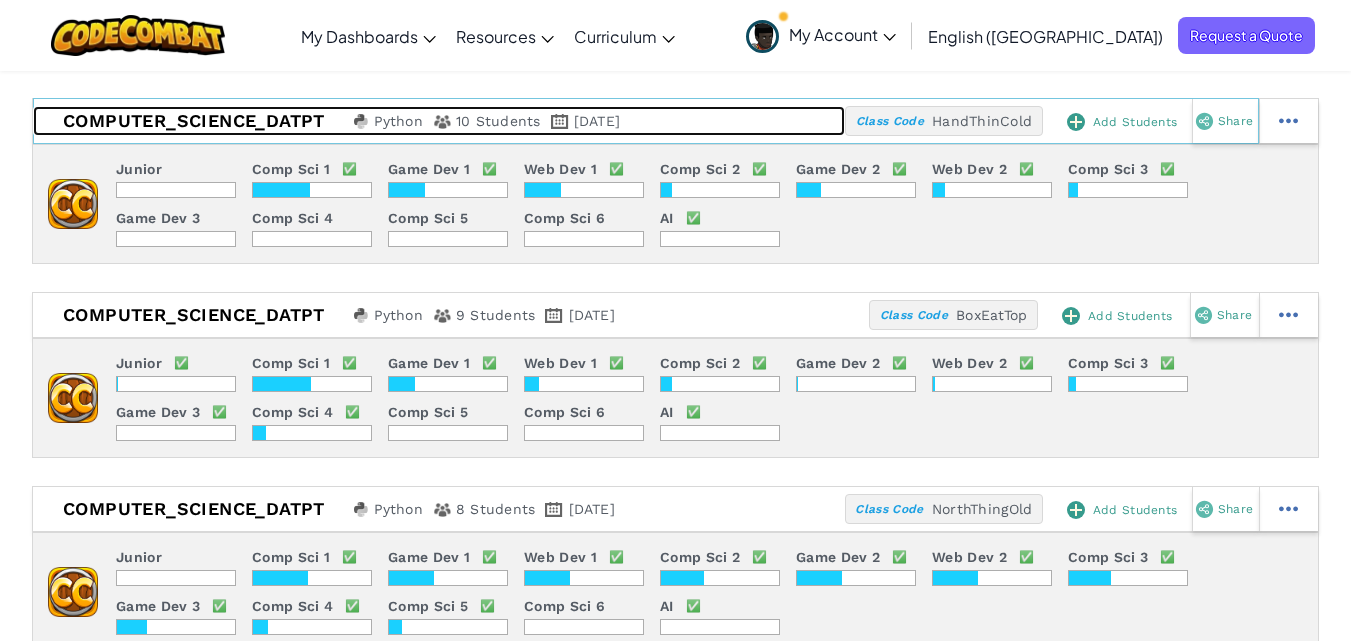 click on "Computer_Science_DatPT" at bounding box center [191, 121] 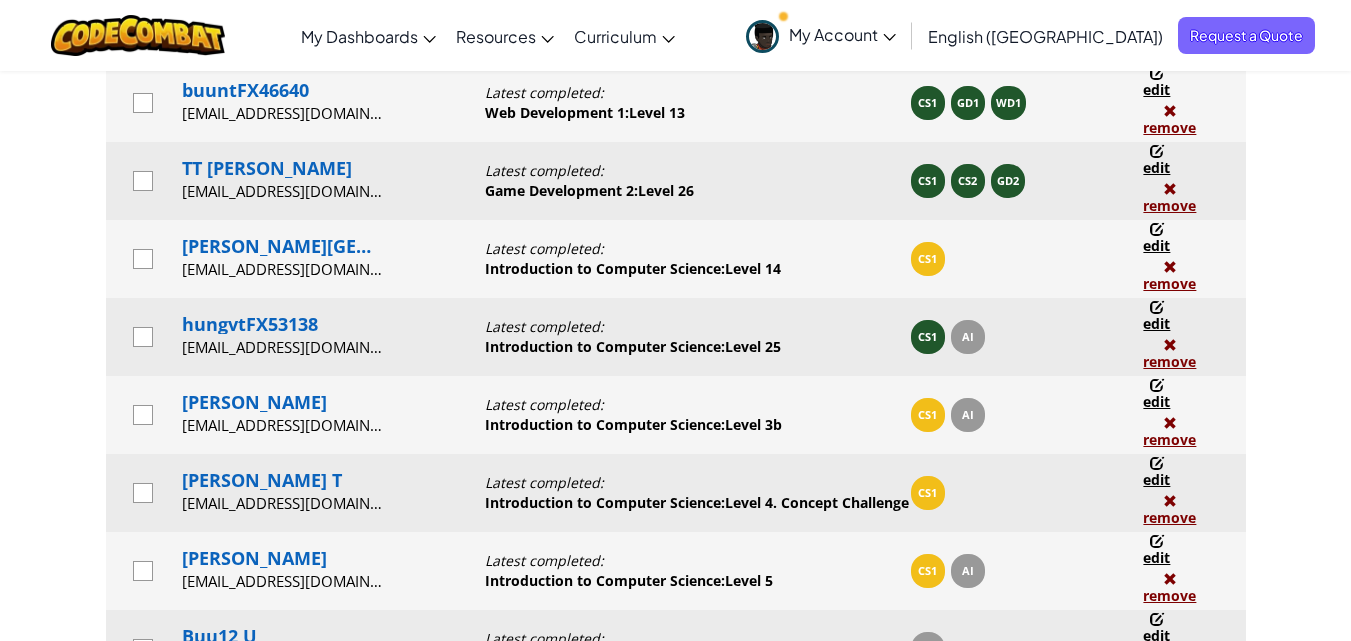 scroll, scrollTop: 600, scrollLeft: 0, axis: vertical 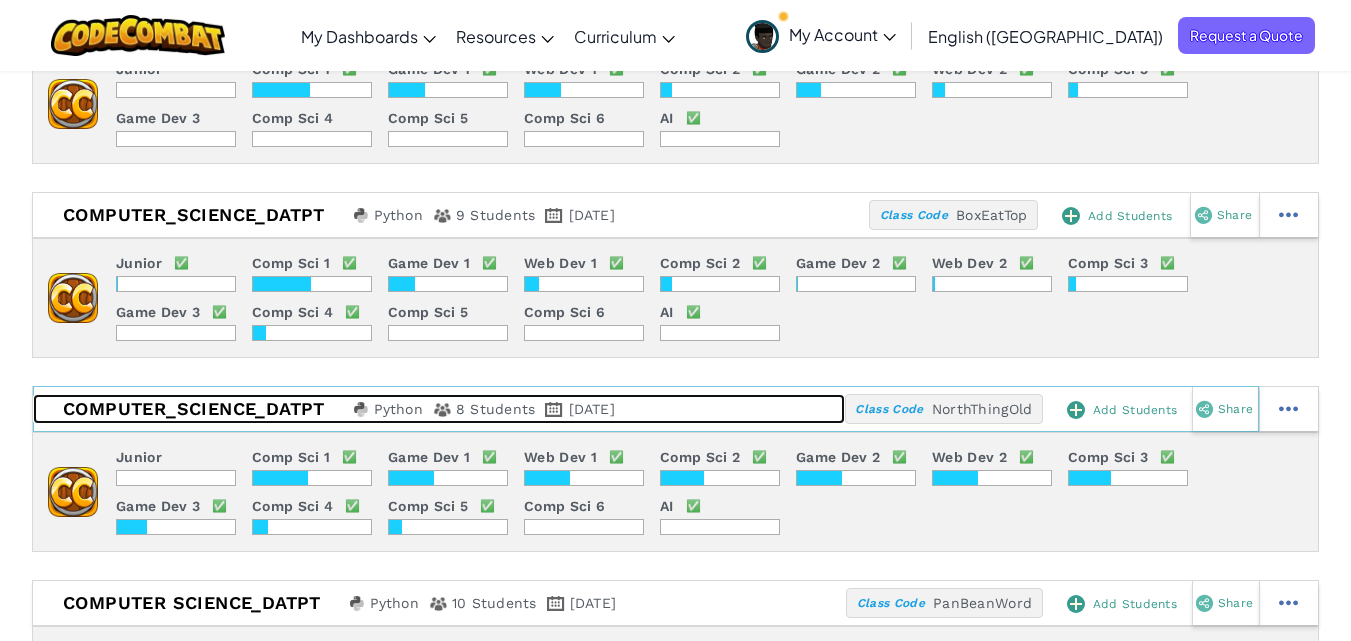 click on "Computer_Science_DatPT" at bounding box center [191, 409] 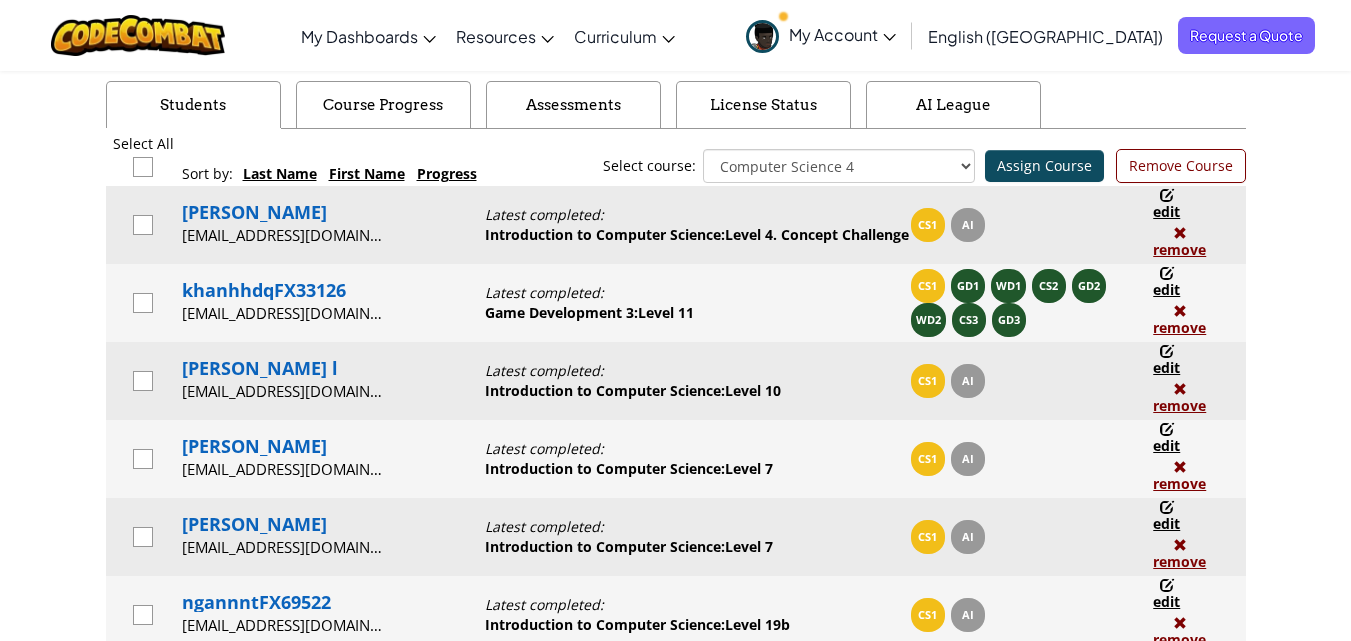 scroll, scrollTop: 700, scrollLeft: 0, axis: vertical 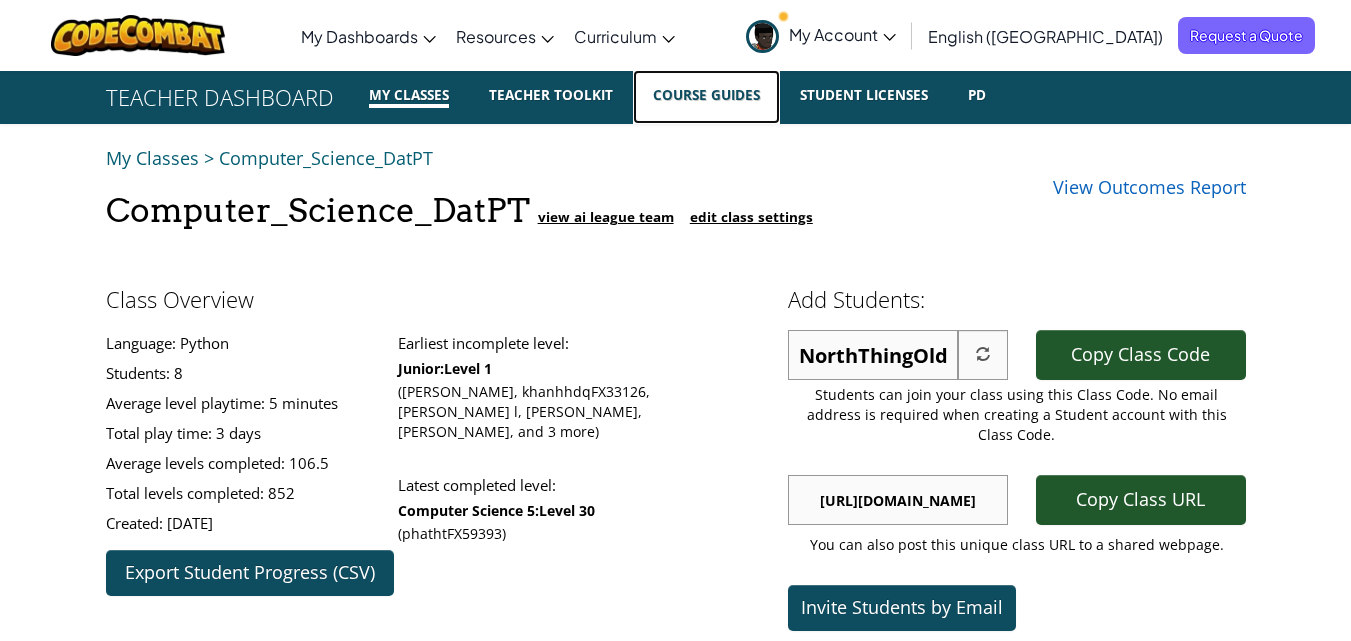 click on "Course Guides" at bounding box center (706, 95) 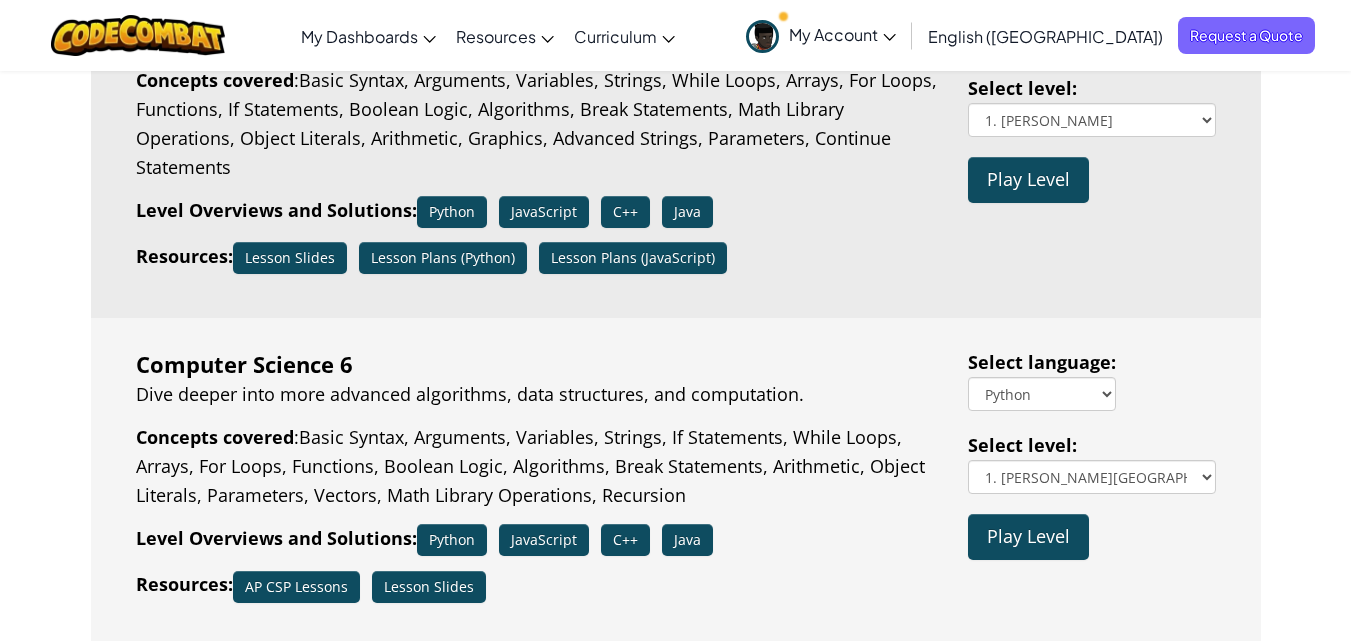 scroll, scrollTop: 3400, scrollLeft: 0, axis: vertical 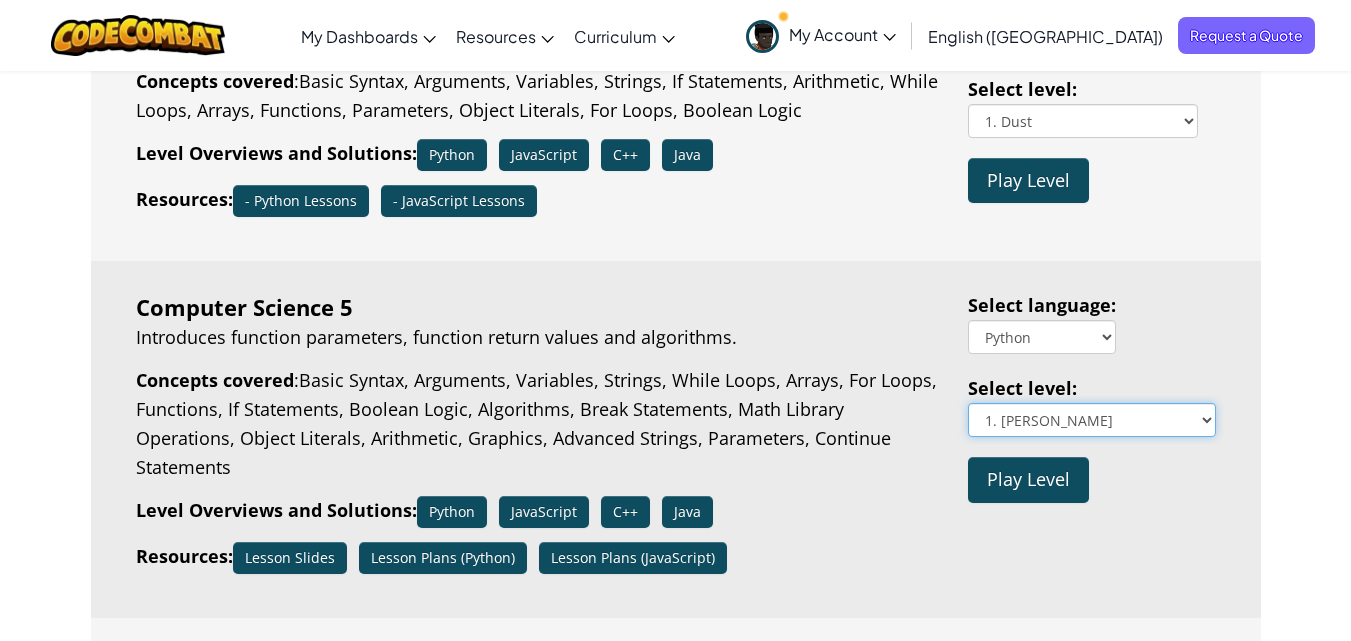 click on "1.   Vital Powers 2.   The Two Flowers 3.   Hunters and Prey 4.   Reaping Fire 5.   Toil and Trouble 6.   Mixed Unit Tactics 7.   Steelclaw Gap 8.   Ring Bearer 9.   Library Tactician 10.   The Geometry of Flowers 11.   The Spy Among Us 12.   In My Name 13.   Highlanders 14.   Perimeter Defense 15.   Dangerous Tracks 16.   Resource Valleys 17.   Flawless Pairs 18.   Twins Power 19.   Think Ahead 20.   Grid Search 21.   Grid Minefield 22.   To Arms! 23.   Power Points 24.   [GEOGRAPHIC_DATA] 25.   Sleepwalkers 26.   [PERSON_NAME] Landing Force 27.   Snowdrops 28.   Reindeer Wakeup 29.   Reindeer Spotter 30.   Reindeer Tender 31.   Ritual of Rectangling 32.   Square Shield 33.   Area of Yetis 34.   Bits And Trits" at bounding box center (1092, 420) 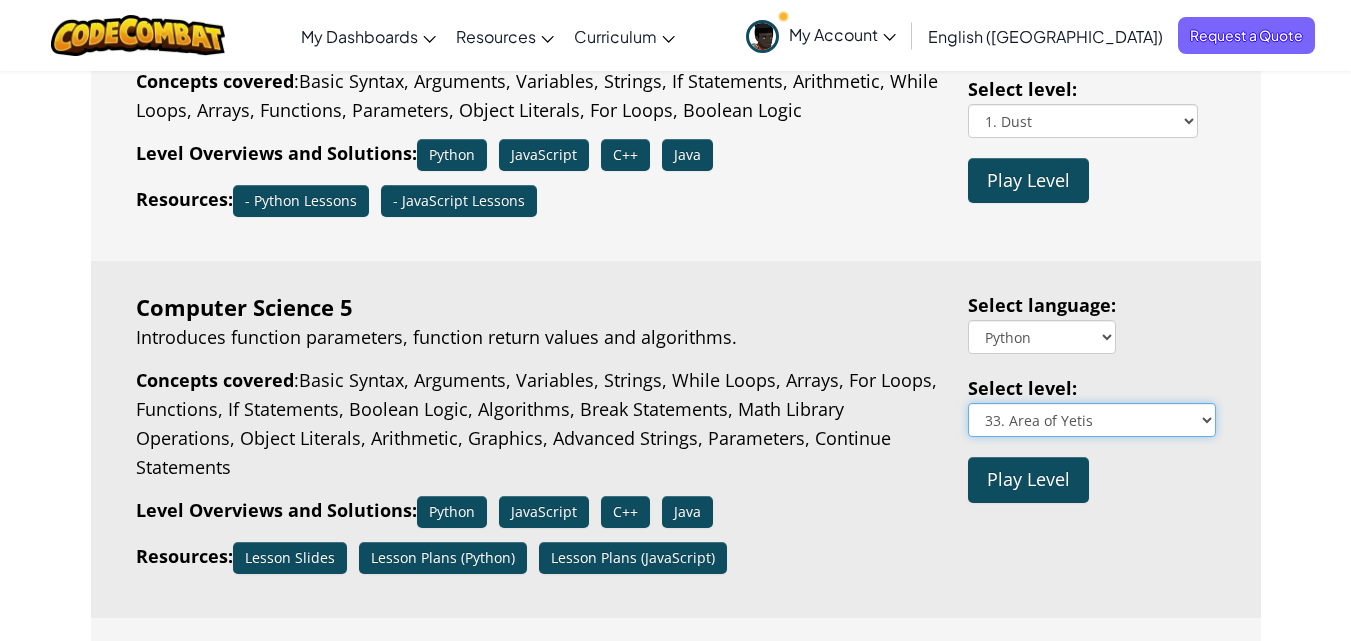 click on "1.   Vital Powers 2.   The Two Flowers 3.   Hunters and Prey 4.   Reaping Fire 5.   Toil and Trouble 6.   Mixed Unit Tactics 7.   Steelclaw Gap 8.   Ring Bearer 9.   Library Tactician 10.   The Geometry of Flowers 11.   The Spy Among Us 12.   In My Name 13.   Highlanders 14.   Perimeter Defense 15.   Dangerous Tracks 16.   Resource Valleys 17.   Flawless Pairs 18.   Twins Power 19.   Think Ahead 20.   Grid Search 21.   Grid Minefield 22.   To Arms! 23.   Power Points 24.   [GEOGRAPHIC_DATA] 25.   Sleepwalkers 26.   [PERSON_NAME] Landing Force 27.   Snowdrops 28.   Reindeer Wakeup 29.   Reindeer Spotter 30.   Reindeer Tender 31.   Ritual of Rectangling 32.   Square Shield 33.   Area of Yetis 34.   Bits And Trits" at bounding box center [1092, 420] 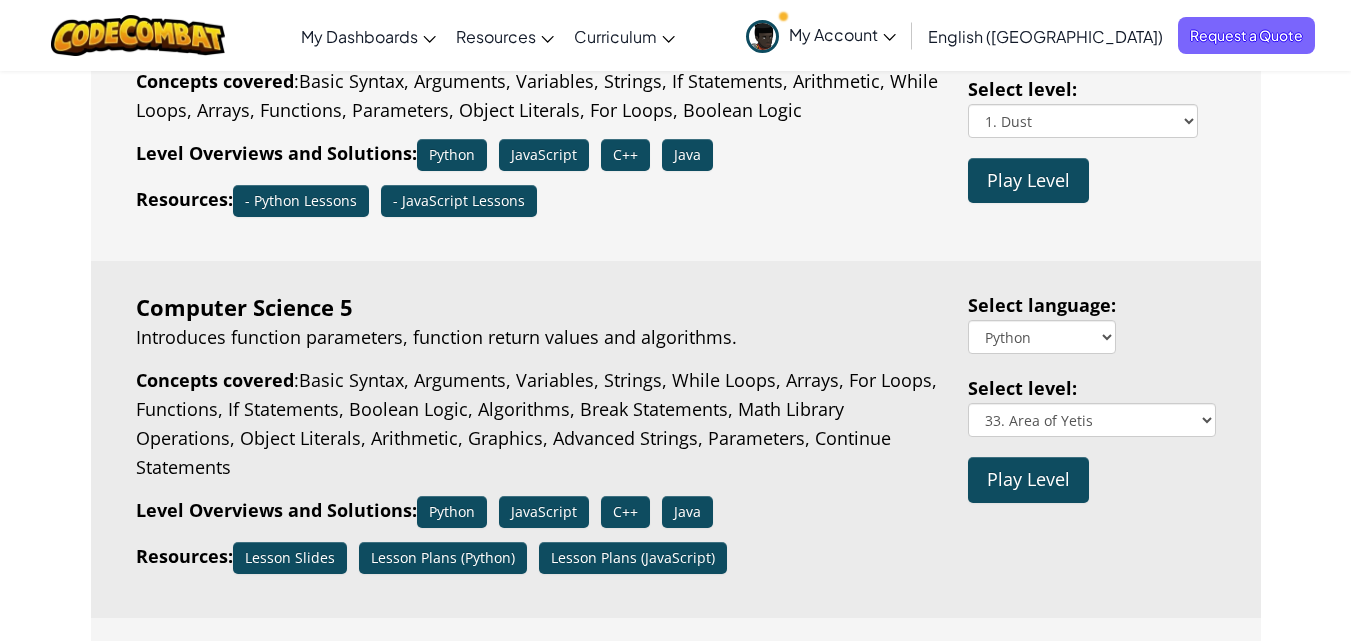 click on "Play Level" at bounding box center (1028, 479) 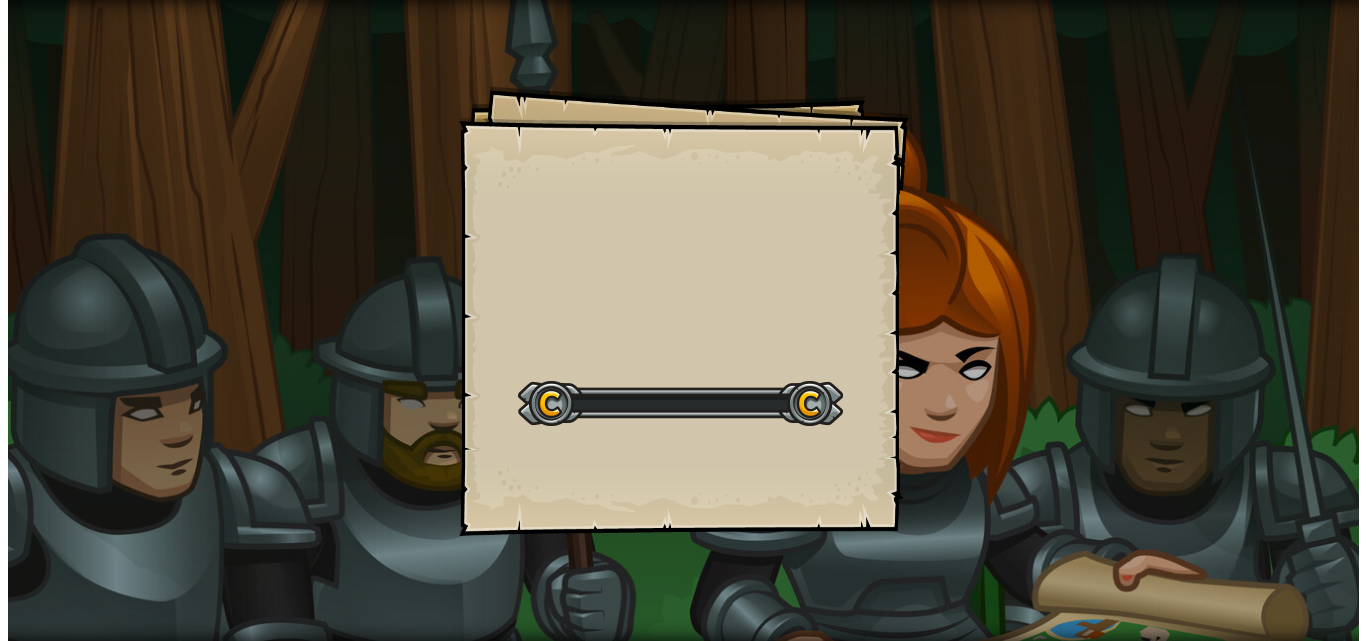 scroll, scrollTop: 0, scrollLeft: 0, axis: both 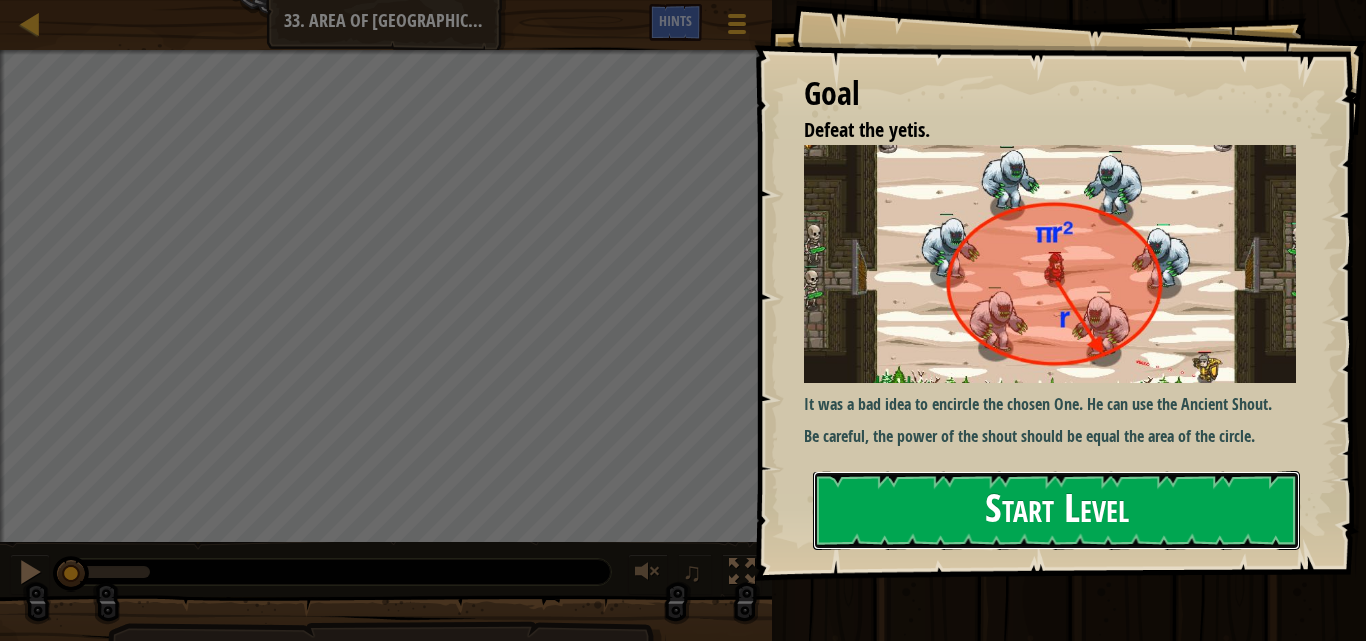 click on "Start Level" at bounding box center (1056, 510) 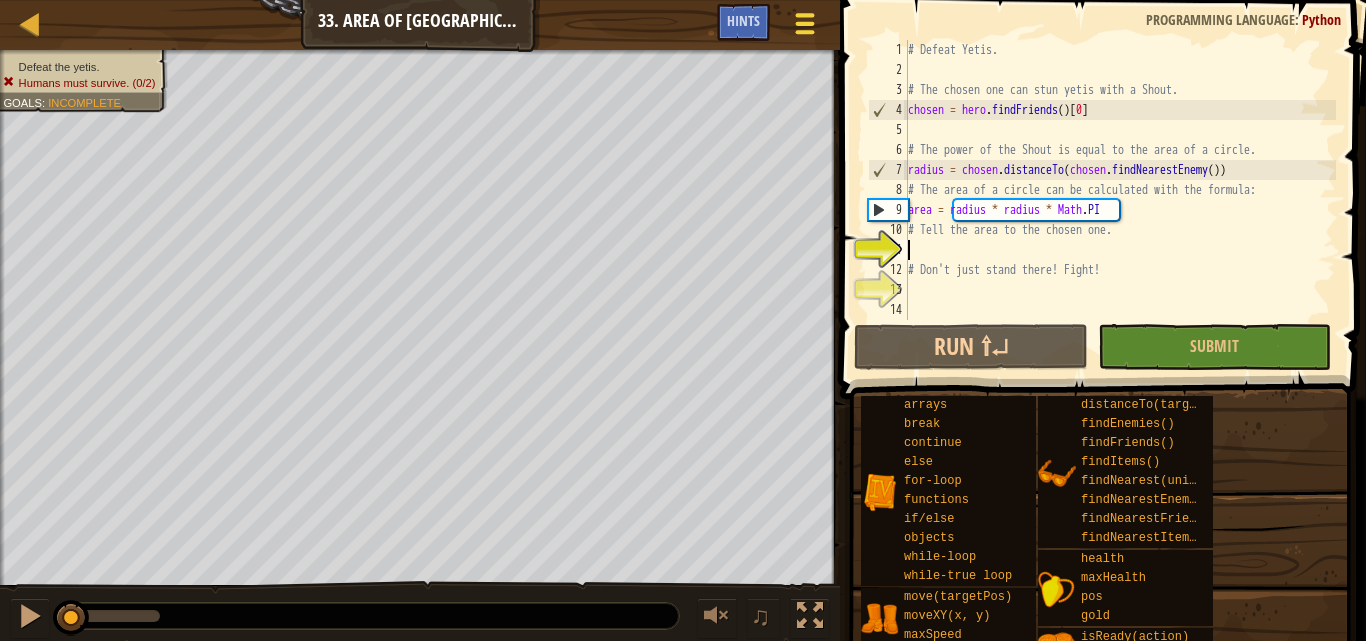 click at bounding box center (804, 23) 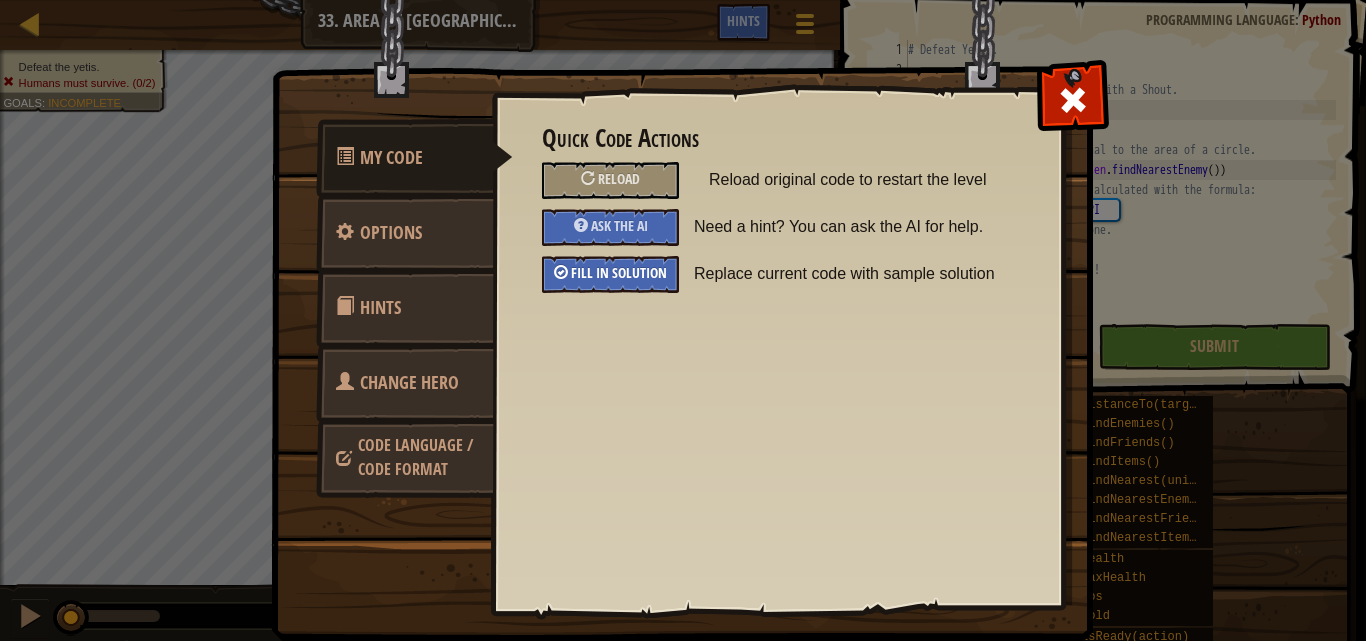 click on "Fill in solution" at bounding box center [610, 274] 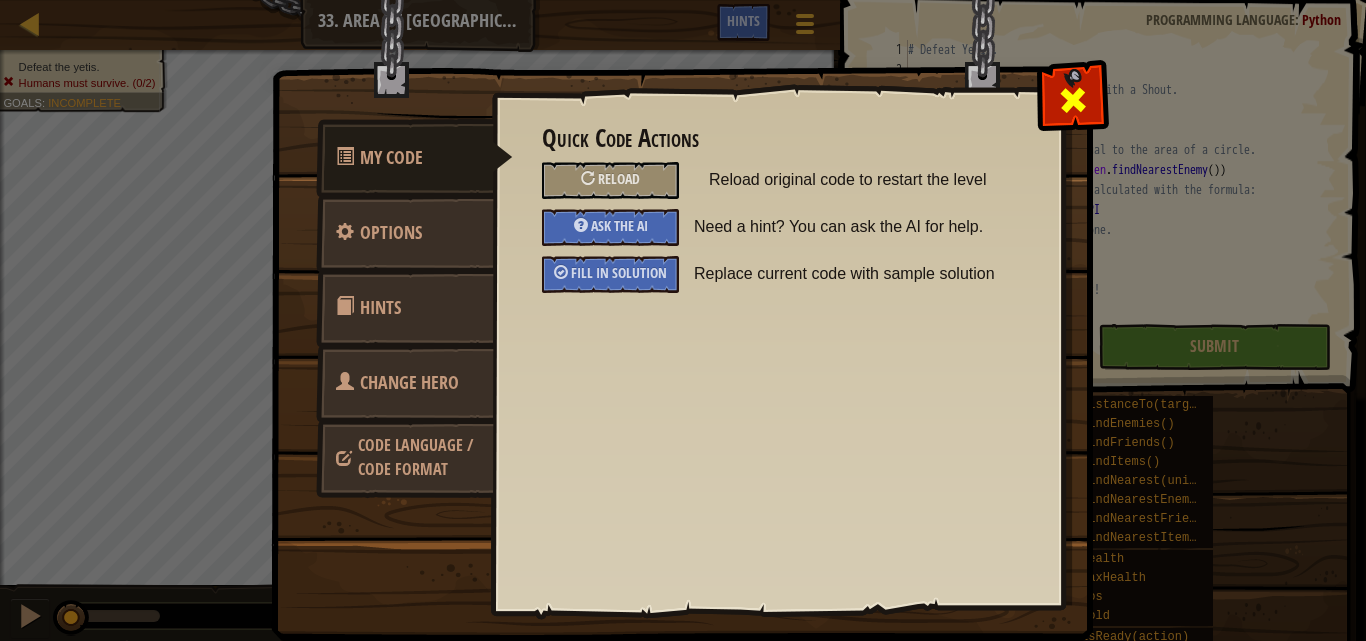 click at bounding box center (1073, 100) 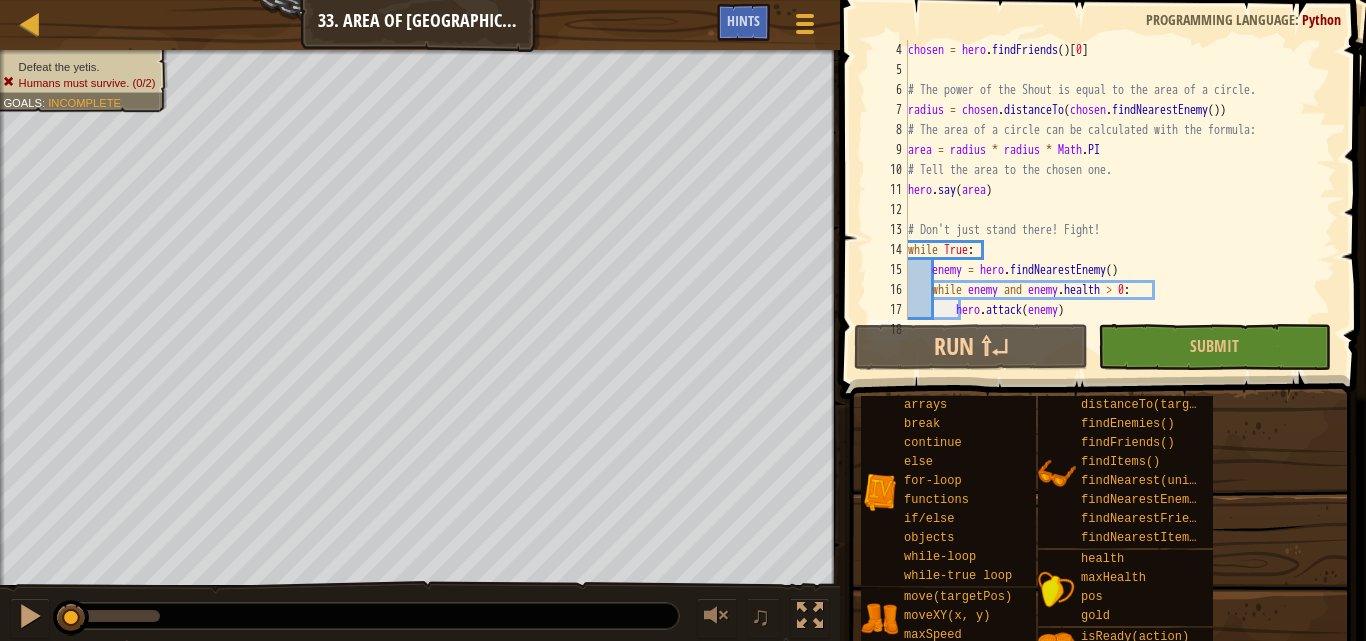 scroll, scrollTop: 80, scrollLeft: 0, axis: vertical 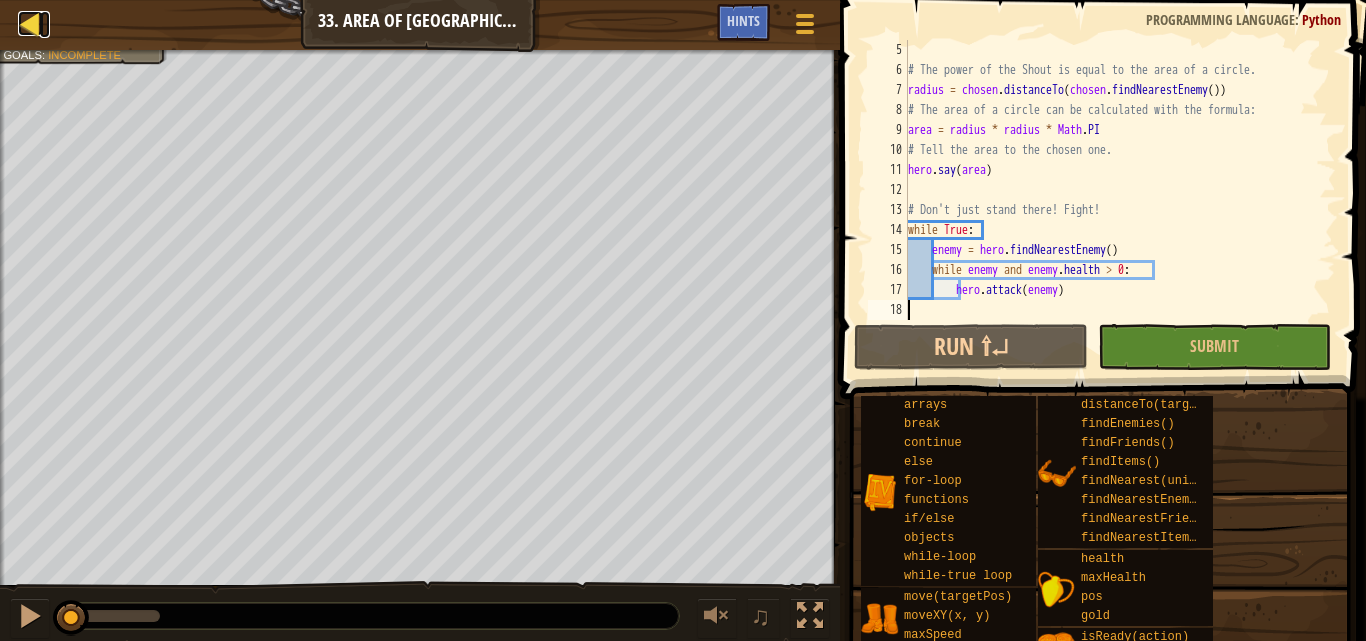 click on "Courses" at bounding box center (45, 24) 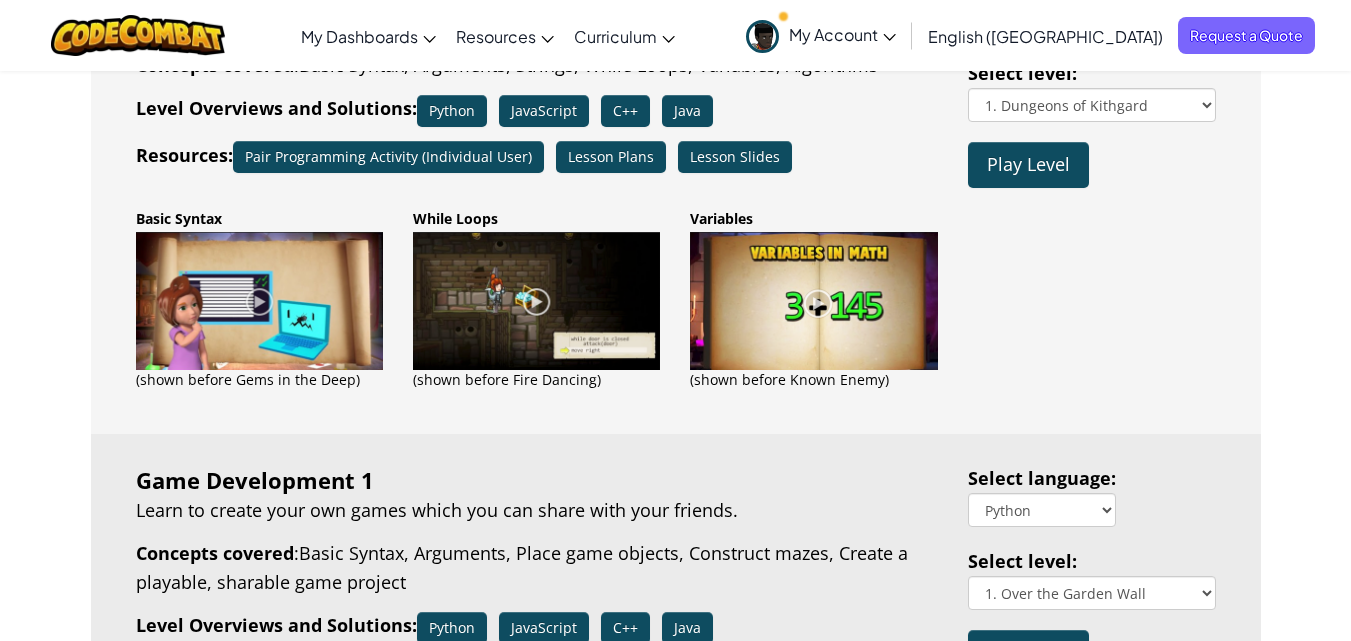 scroll, scrollTop: 900, scrollLeft: 0, axis: vertical 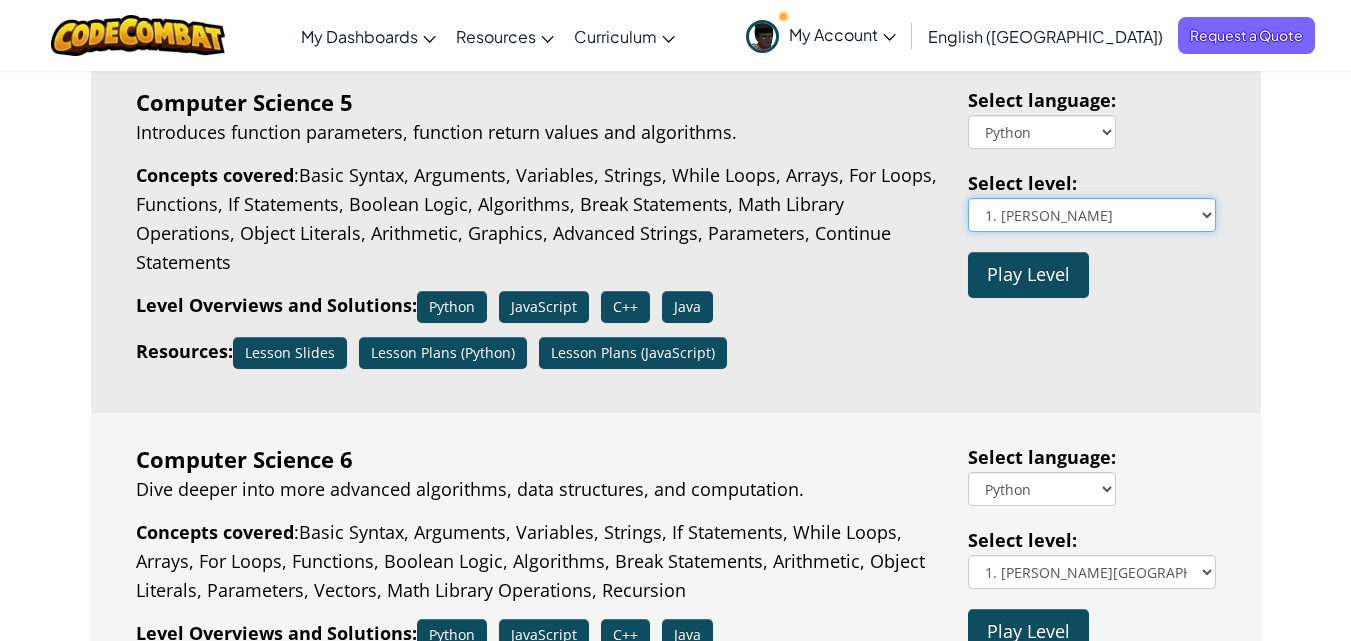 click on "1.   Vital Powers 2.   The Two Flowers 3.   Hunters and Prey 4.   Reaping Fire 5.   Toil and Trouble 6.   Mixed Unit Tactics 7.   Steelclaw Gap 8.   Ring Bearer 9.   Library Tactician 10.   The Geometry of Flowers 11.   The Spy Among Us 12.   In My Name 13.   Highlanders 14.   Perimeter Defense 15.   Dangerous Tracks 16.   Resource Valleys 17.   Flawless Pairs 18.   Twins Power 19.   Think Ahead 20.   Grid Search 21.   Grid Minefield 22.   To Arms! 23.   Power Points 24.   [GEOGRAPHIC_DATA] 25.   Sleepwalkers 26.   [PERSON_NAME] Landing Force 27.   Snowdrops 28.   Reindeer Wakeup 29.   Reindeer Spotter 30.   Reindeer Tender 31.   Ritual of Rectangling 32.   Square Shield 33.   Area of Yetis 34.   Bits And Trits" at bounding box center [1092, 215] 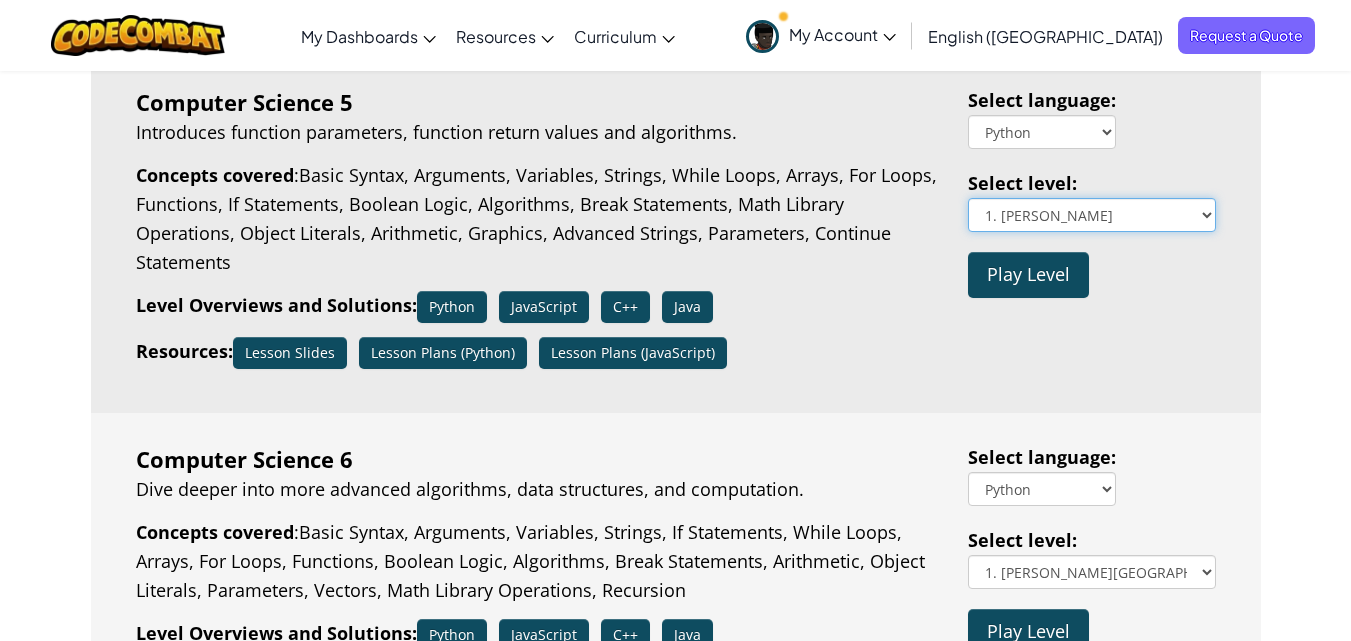 select on "bits-and-trits" 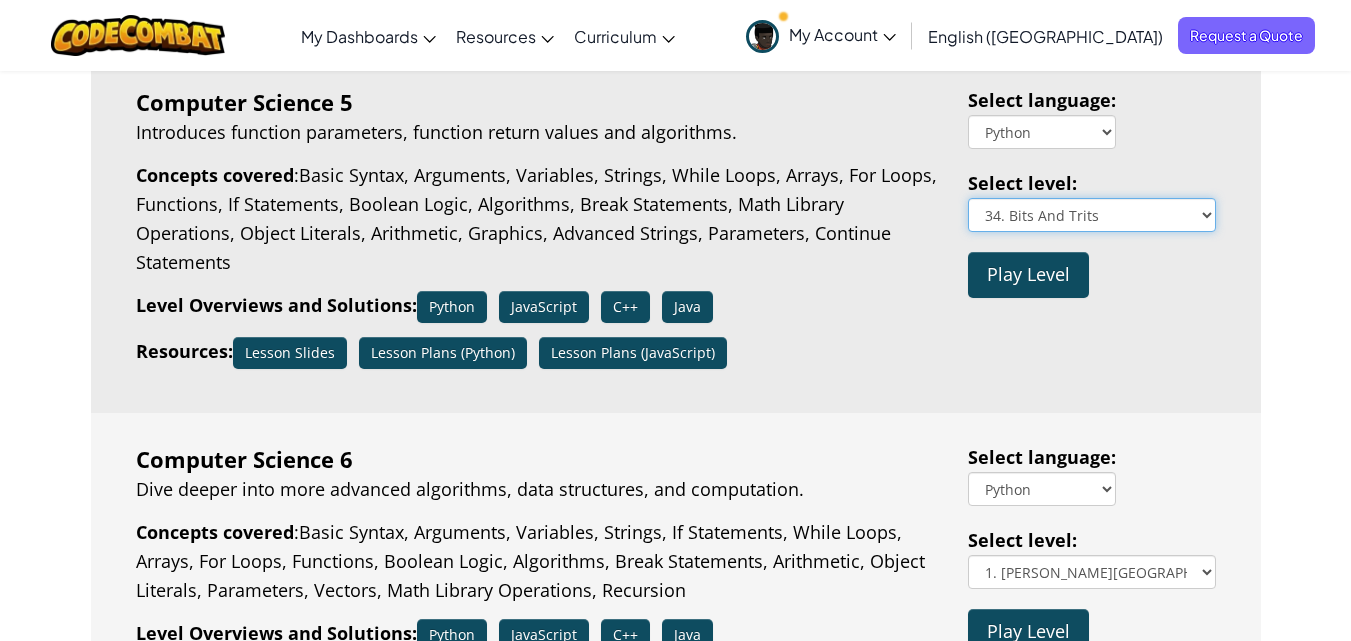 click on "1.   Vital Powers 2.   The Two Flowers 3.   Hunters and Prey 4.   Reaping Fire 5.   Toil and Trouble 6.   Mixed Unit Tactics 7.   Steelclaw Gap 8.   Ring Bearer 9.   Library Tactician 10.   The Geometry of Flowers 11.   The Spy Among Us 12.   In My Name 13.   Highlanders 14.   Perimeter Defense 15.   Dangerous Tracks 16.   Resource Valleys 17.   Flawless Pairs 18.   Twins Power 19.   Think Ahead 20.   Grid Search 21.   Grid Minefield 22.   To Arms! 23.   Power Points 24.   [GEOGRAPHIC_DATA] 25.   Sleepwalkers 26.   [PERSON_NAME] Landing Force 27.   Snowdrops 28.   Reindeer Wakeup 29.   Reindeer Spotter 30.   Reindeer Tender 31.   Ritual of Rectangling 32.   Square Shield 33.   Area of Yetis 34.   Bits And Trits" at bounding box center [1092, 215] 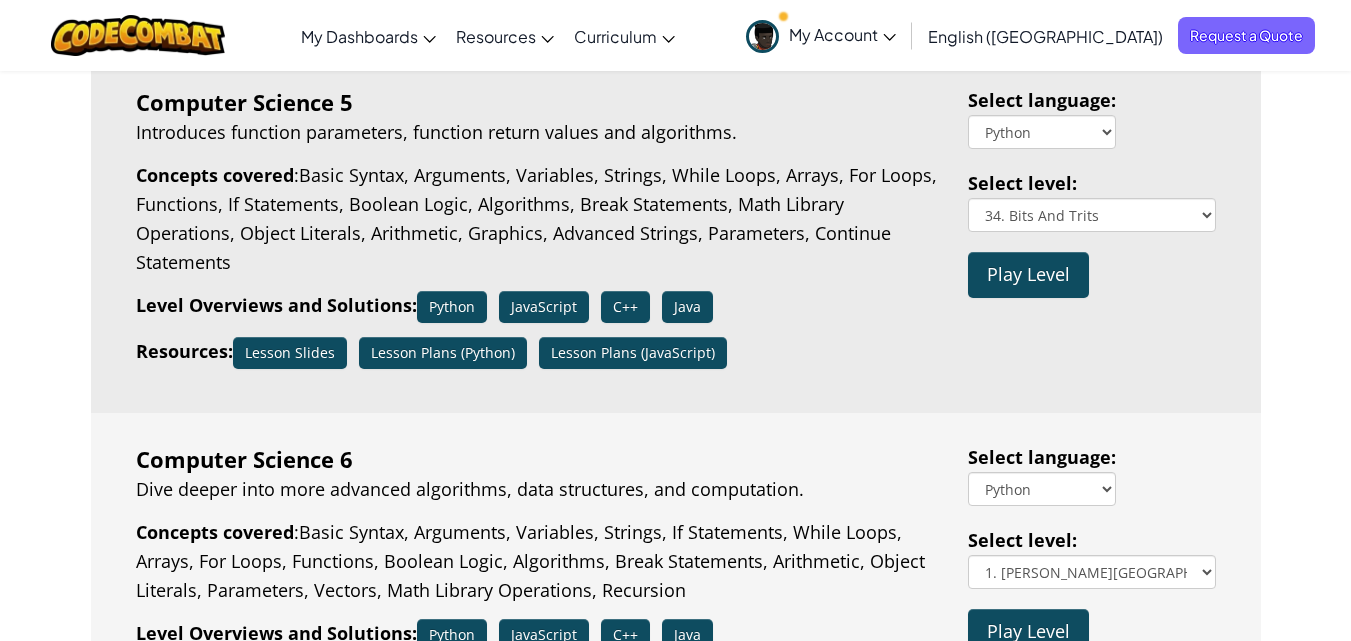 click on "Play Level" at bounding box center [1028, 275] 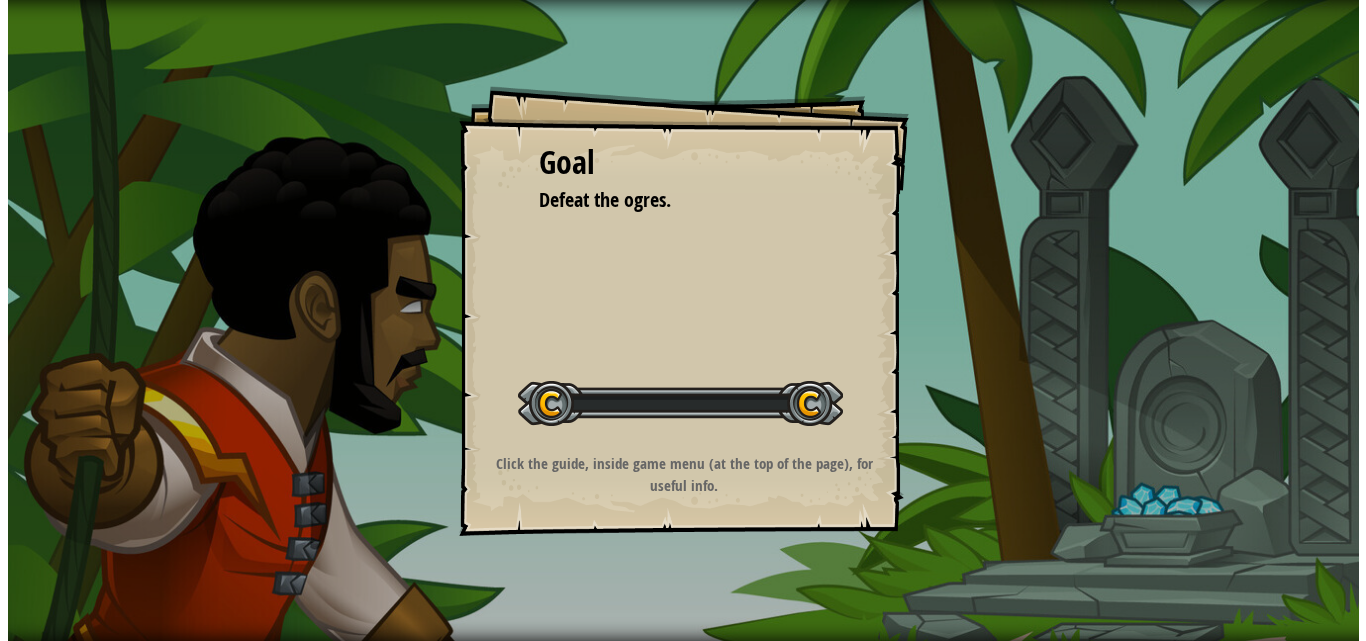 scroll, scrollTop: 0, scrollLeft: 0, axis: both 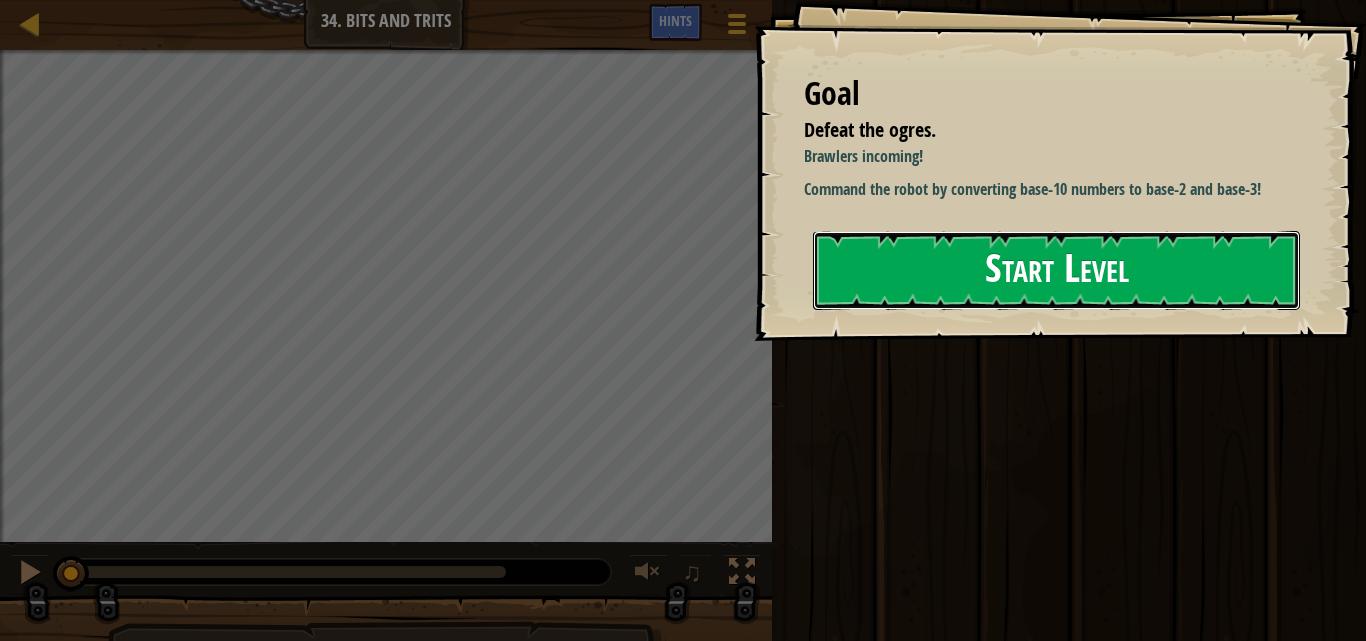 click on "Start Level" at bounding box center (1056, 270) 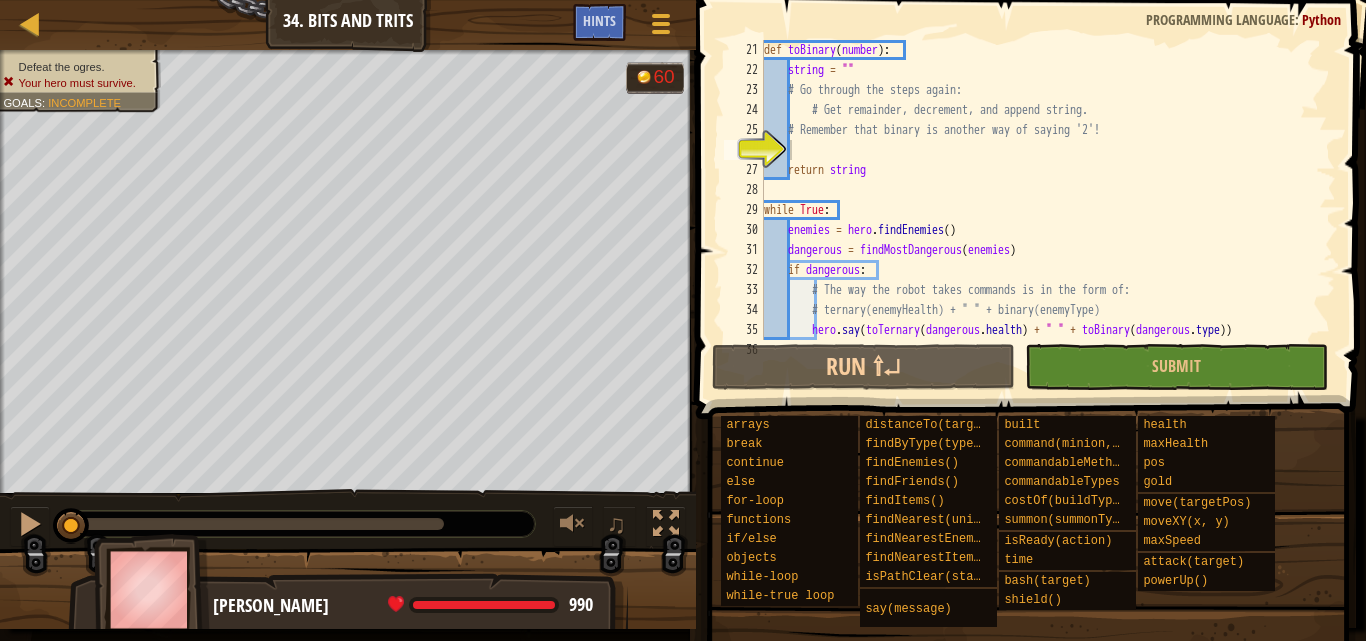 scroll, scrollTop: 280, scrollLeft: 0, axis: vertical 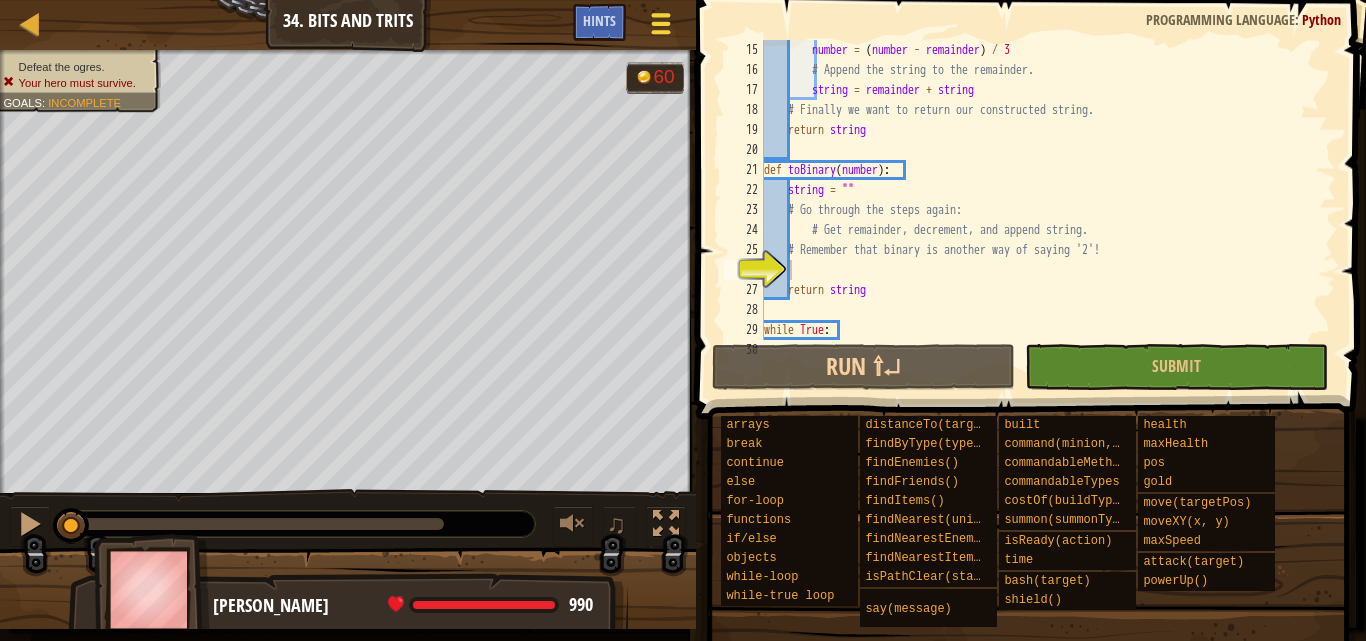 click at bounding box center (661, 32) 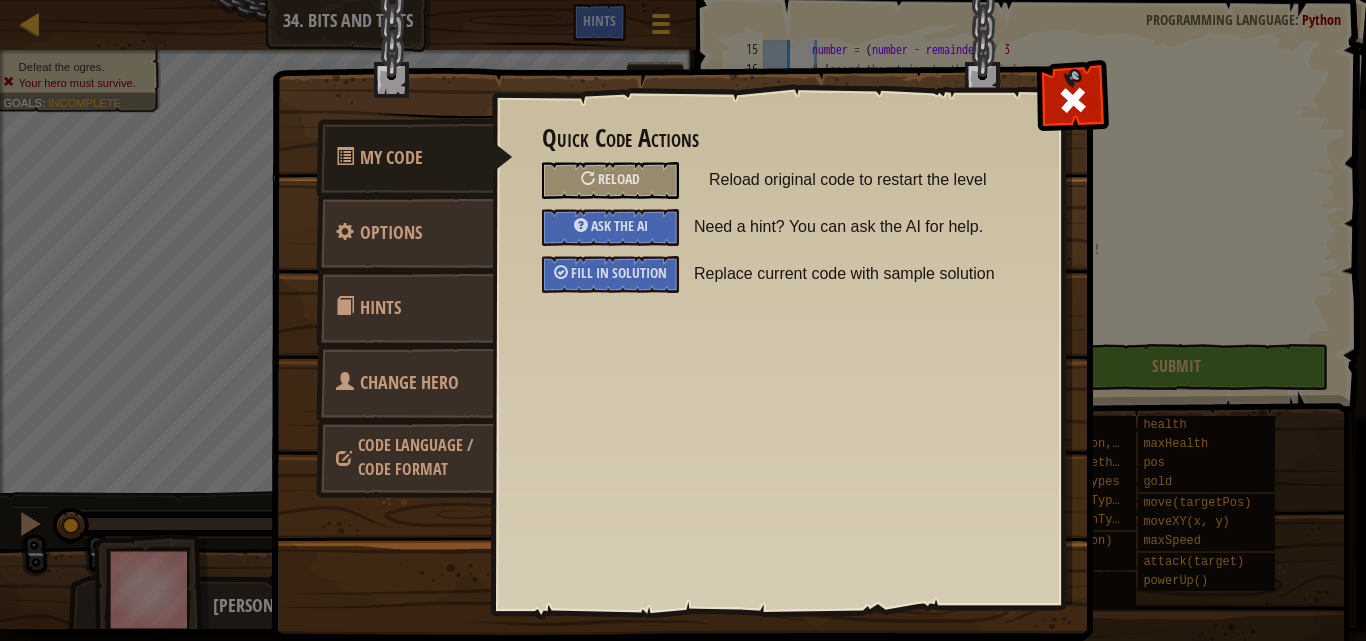 click on "Quick Code Actions   Reload Reload original code to restart the level   Ask the AI Need a hint? You can ask the AI for help.   Fill in solution Replace current code with sample solution General Options Music Turn background music on/off. Editor Configuration Enable Autocomplete Displays autocomplete suggestions while typing. Enable Smart Behaviors Autocompletes brackets, braces, and quotes. Enable Wide Editor Increase the width of editor like old style" at bounding box center (777, 317) 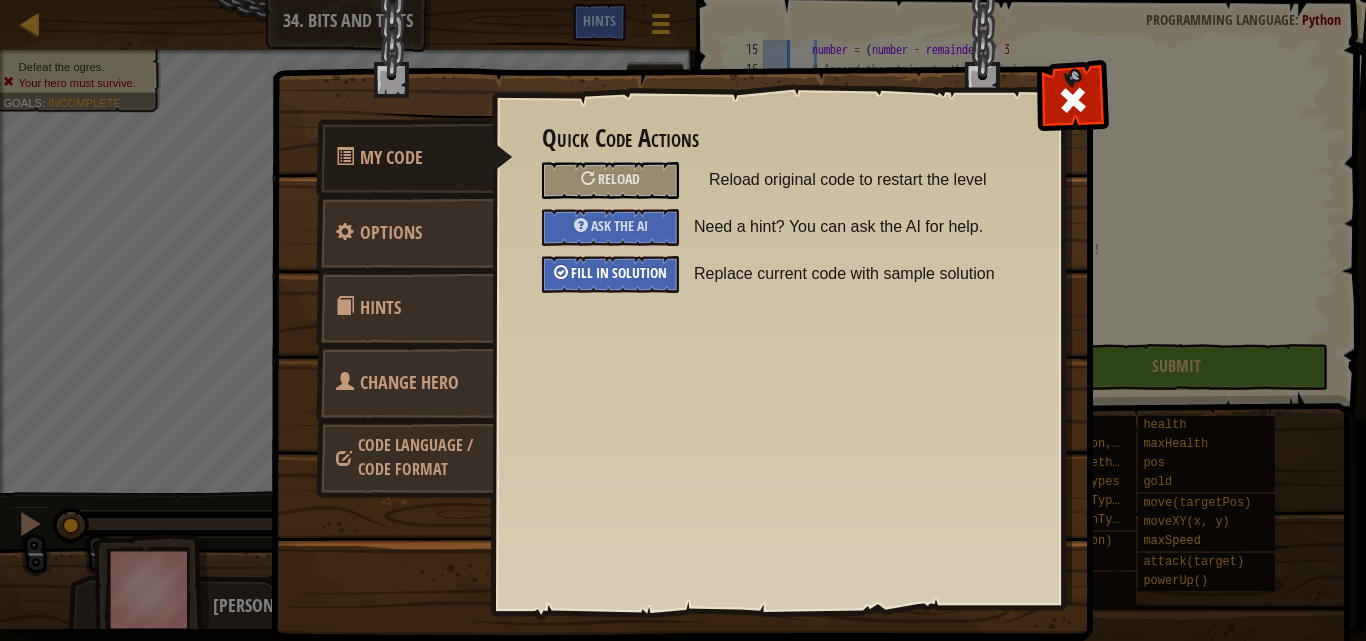 click on "Fill in solution" at bounding box center (619, 272) 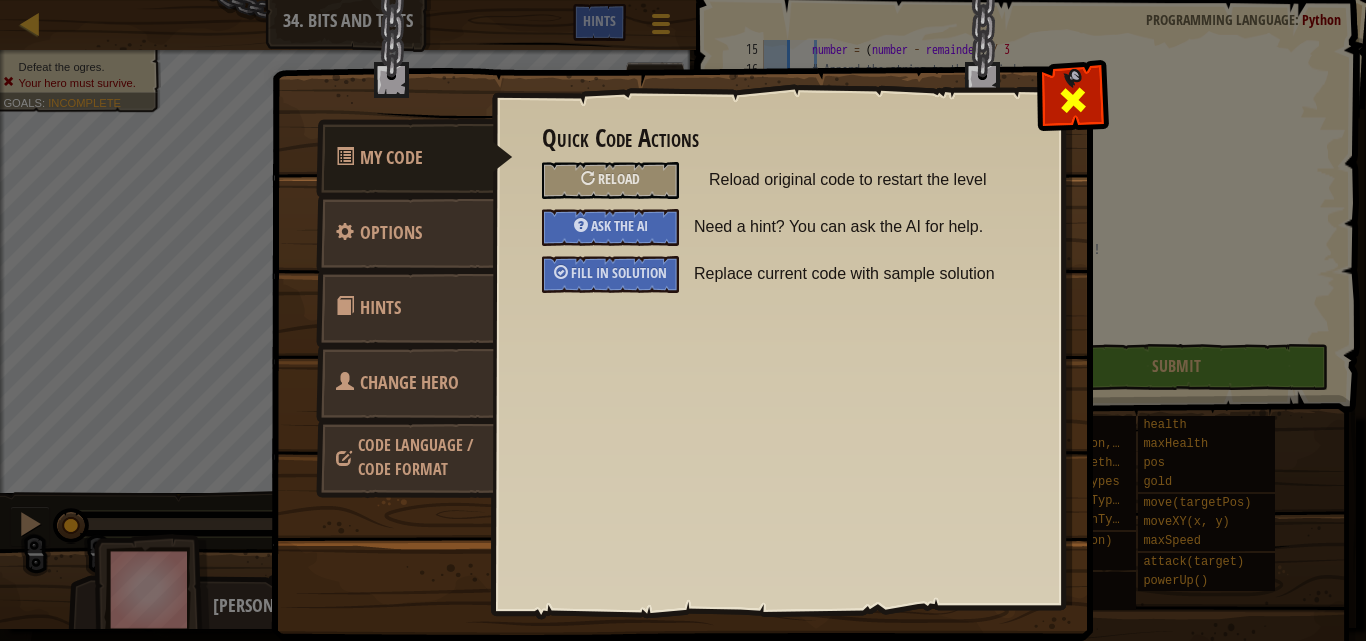 click at bounding box center (1073, 100) 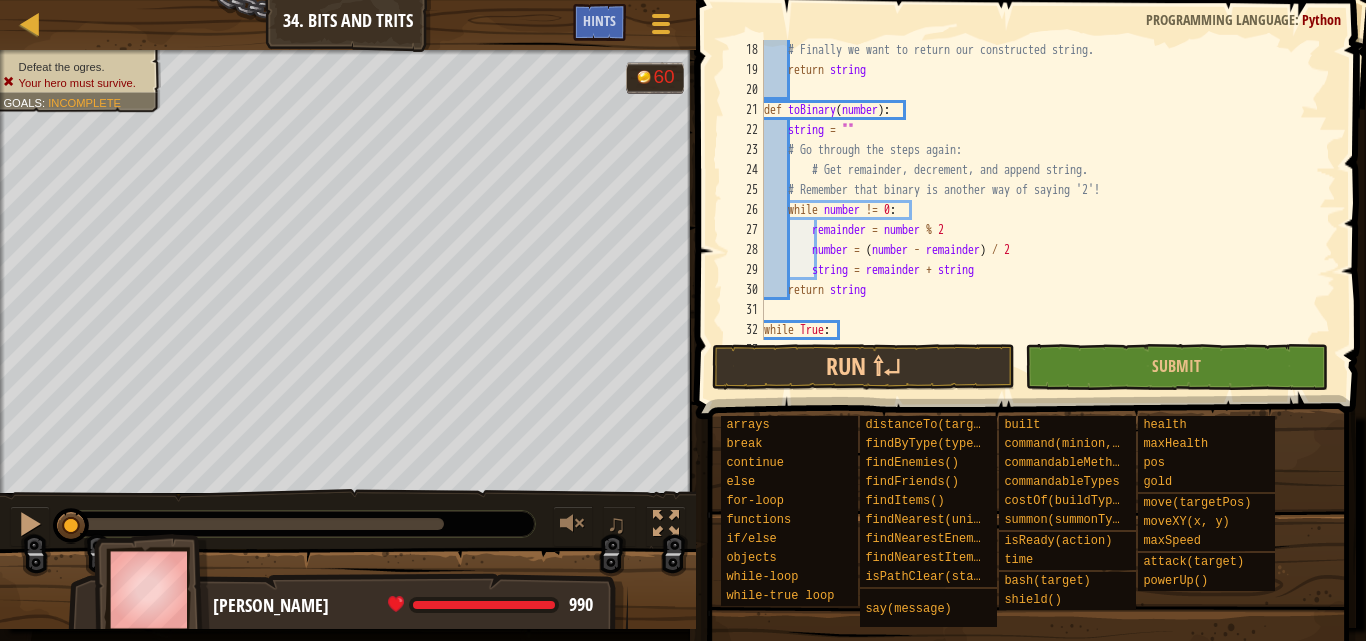 scroll, scrollTop: 340, scrollLeft: 0, axis: vertical 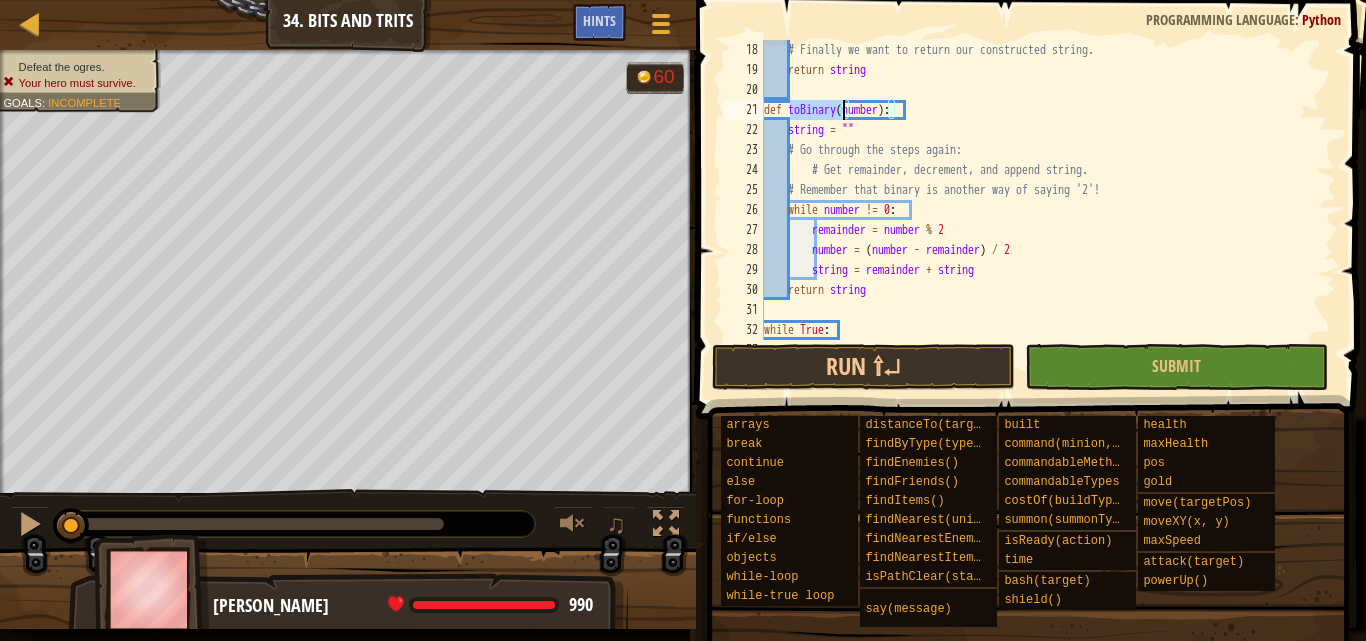 click on "# Finally we want to return our constructed string.      return   string      def   toBinary ( number ) :      string   =   ""      # Go through the steps again:          # Get remainder, decrement, and append string.      # Remember that binary is another way of saying '2'!      while   number   !=   0 :          remainder   =   number   %   2          number   =   ( number   -   remainder )   /   2          string   =   remainder   +   string      return   string while   True :      enemies   =   hero . findEnemies ( )" at bounding box center (1040, 210) 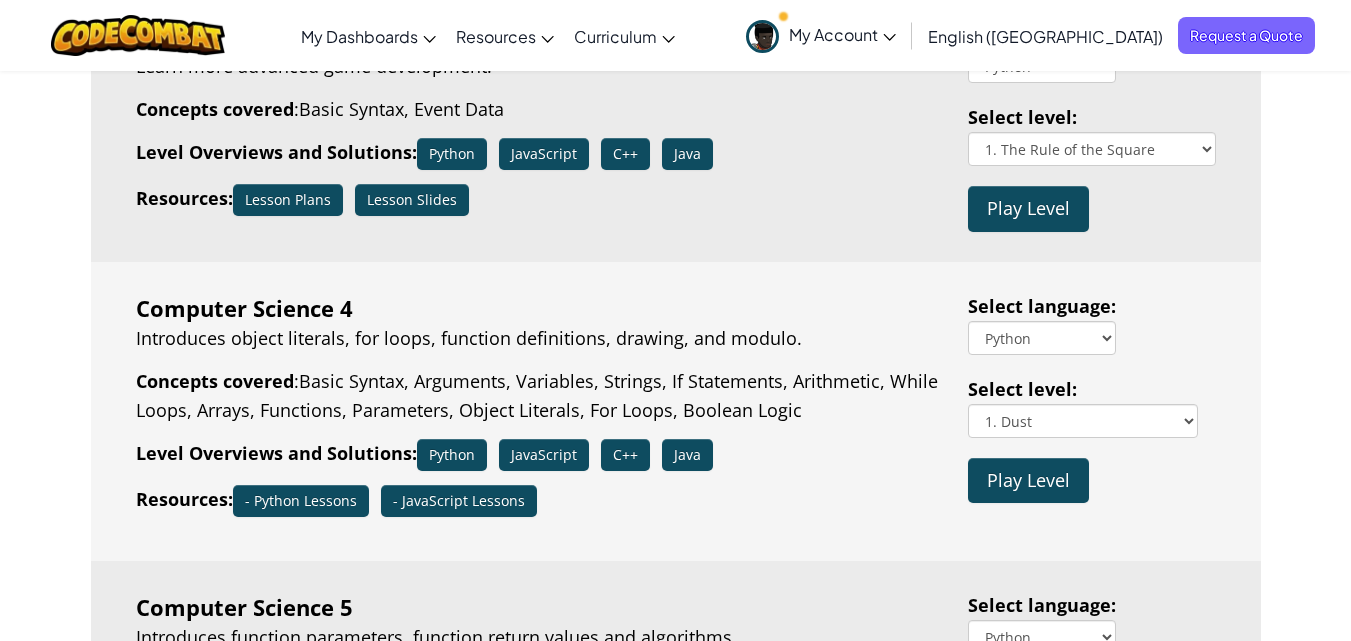 scroll, scrollTop: 3200, scrollLeft: 0, axis: vertical 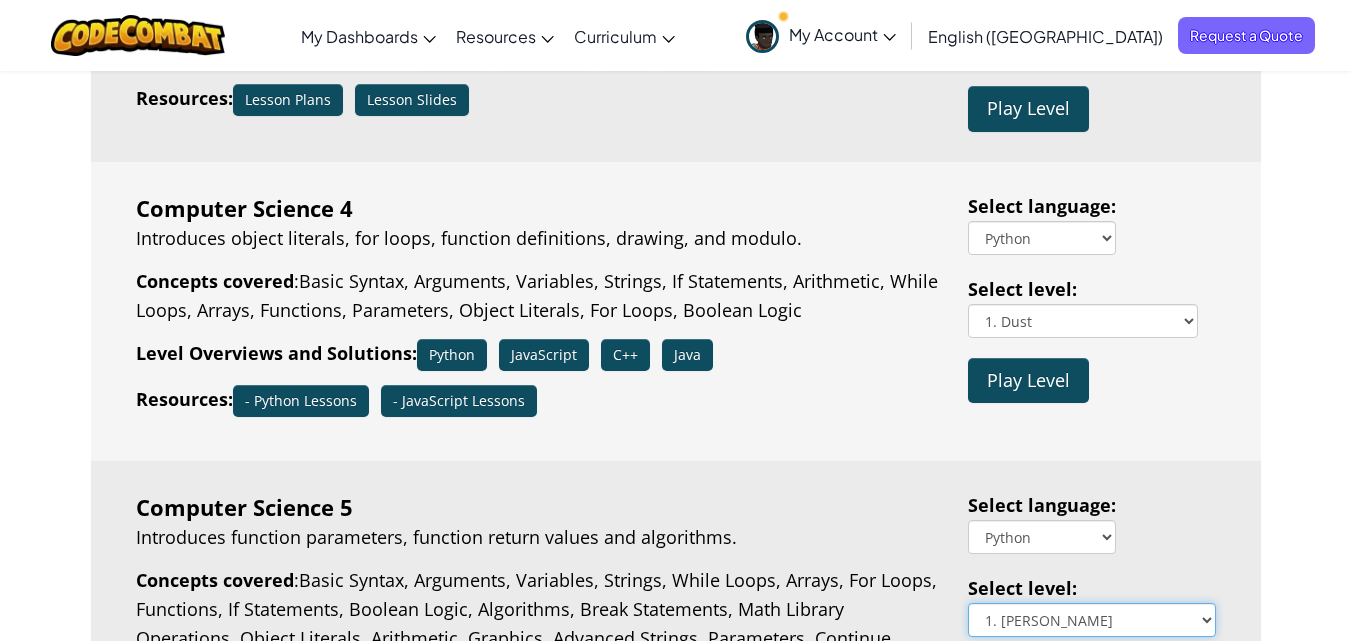 click on "1.   Vital Powers 2.   The Two Flowers 3.   Hunters and Prey 4.   Reaping Fire 5.   Toil and Trouble 6.   Mixed Unit Tactics 7.   Steelclaw Gap 8.   Ring Bearer 9.   Library Tactician 10.   The Geometry of Flowers 11.   The Spy Among Us 12.   In My Name 13.   Highlanders 14.   Perimeter Defense 15.   Dangerous Tracks 16.   Resource Valleys 17.   Flawless Pairs 18.   Twins Power 19.   Think Ahead 20.   Grid Search 21.   Grid Minefield 22.   To Arms! 23.   Power Points 24.   [GEOGRAPHIC_DATA] 25.   Sleepwalkers 26.   [PERSON_NAME] Landing Force 27.   Snowdrops 28.   Reindeer Wakeup 29.   Reindeer Spotter 30.   Reindeer Tender 31.   Ritual of Rectangling 32.   Square Shield 33.   Area of Yetis 34.   Bits And Trits" at bounding box center (1092, 620) 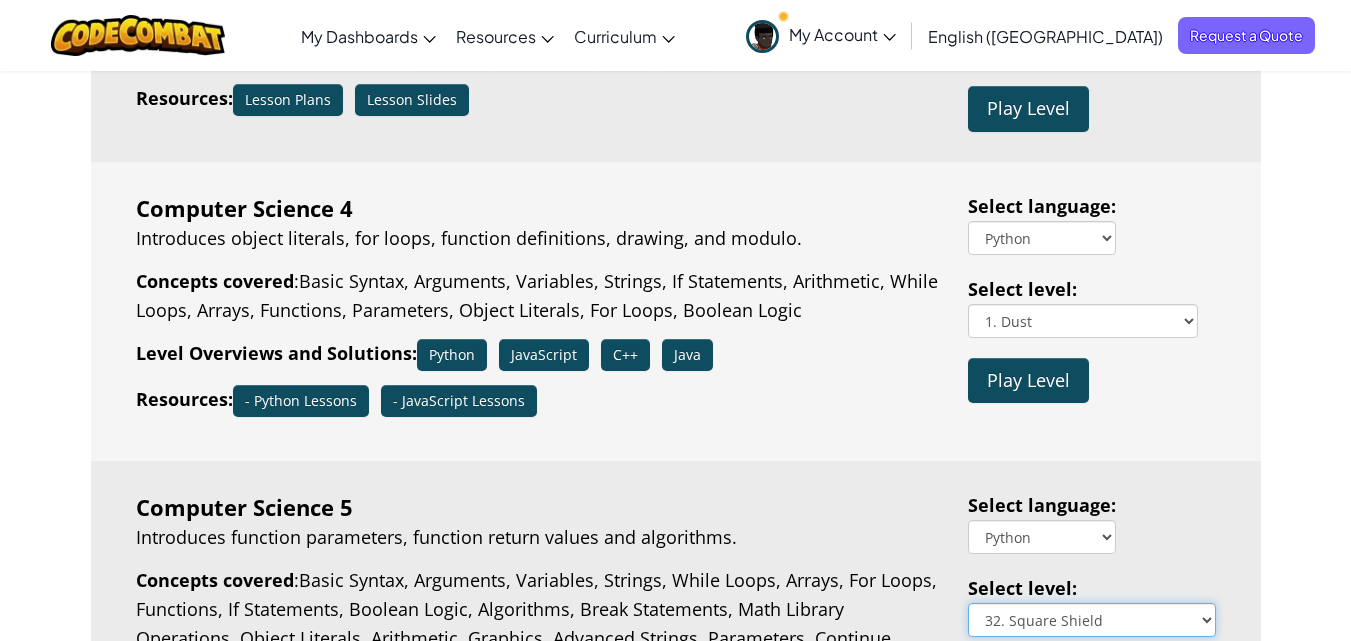 click on "1.   Vital Powers 2.   The Two Flowers 3.   Hunters and Prey 4.   Reaping Fire 5.   Toil and Trouble 6.   Mixed Unit Tactics 7.   Steelclaw Gap 8.   Ring Bearer 9.   Library Tactician 10.   The Geometry of Flowers 11.   The Spy Among Us 12.   In My Name 13.   Highlanders 14.   Perimeter Defense 15.   Dangerous Tracks 16.   Resource Valleys 17.   Flawless Pairs 18.   Twins Power 19.   Think Ahead 20.   Grid Search 21.   Grid Minefield 22.   To Arms! 23.   Power Points 24.   [GEOGRAPHIC_DATA] 25.   Sleepwalkers 26.   [PERSON_NAME] Landing Force 27.   Snowdrops 28.   Reindeer Wakeup 29.   Reindeer Spotter 30.   Reindeer Tender 31.   Ritual of Rectangling 32.   Square Shield 33.   Area of Yetis 34.   Bits And Trits" at bounding box center [1092, 620] 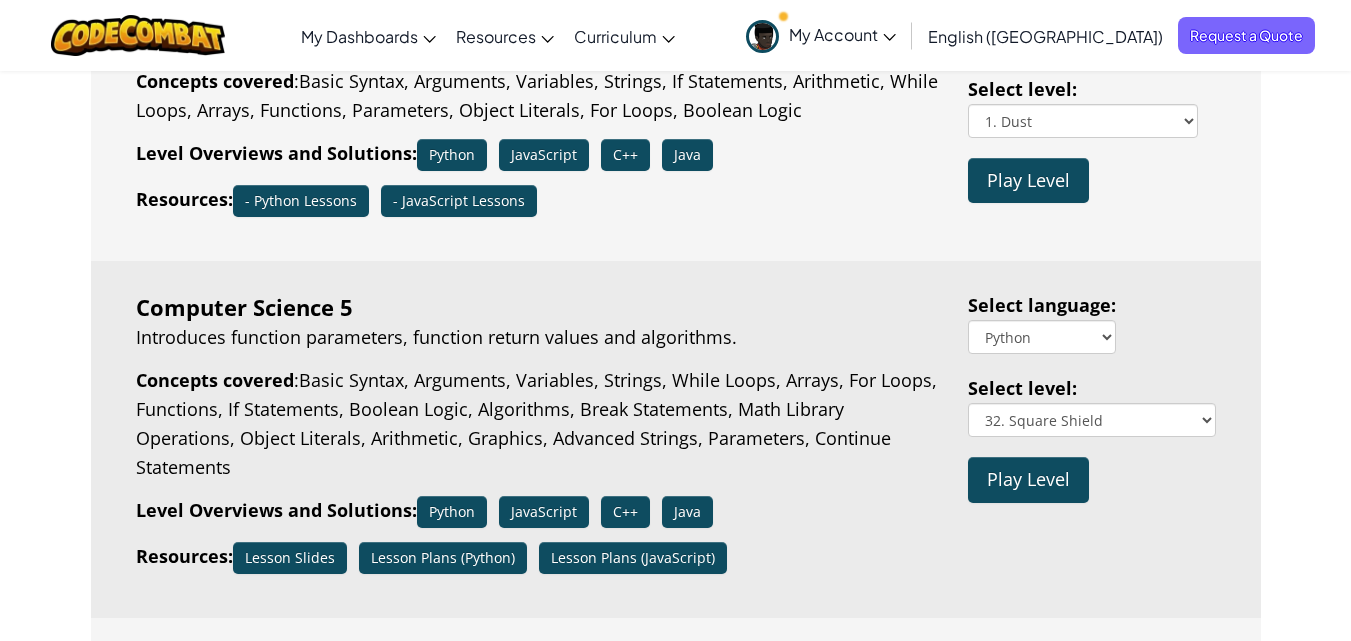 click on "Play Level" at bounding box center (1028, 479) 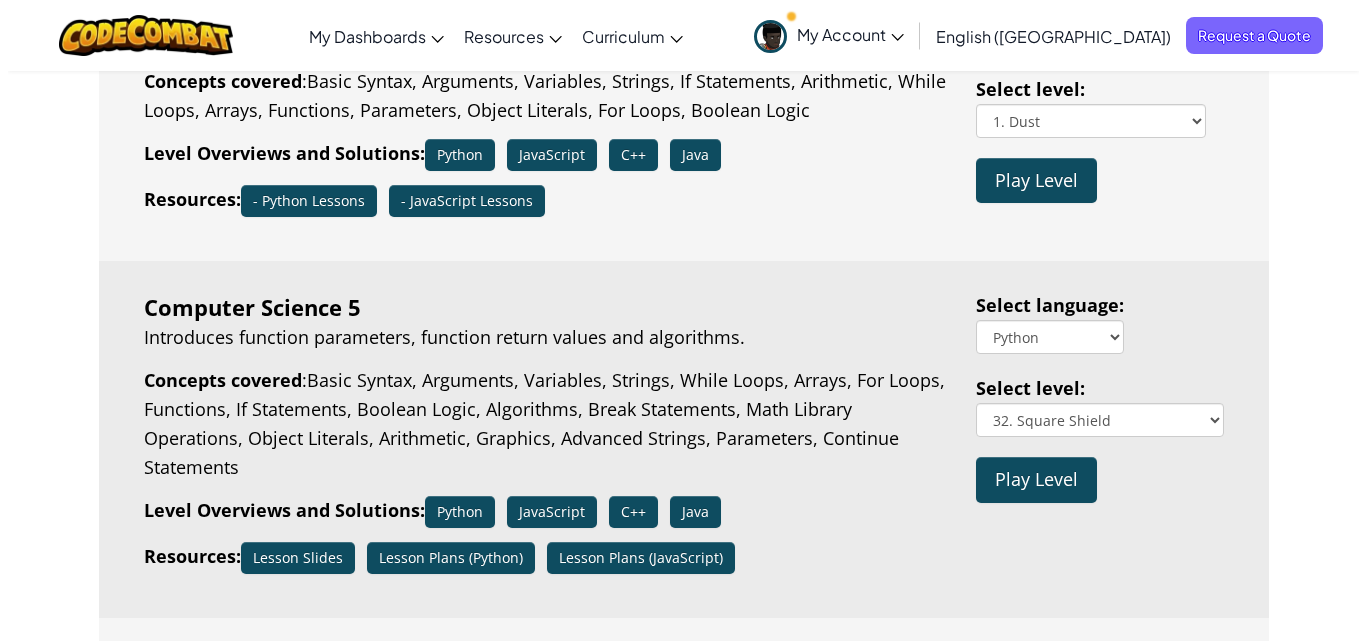 scroll, scrollTop: 0, scrollLeft: 0, axis: both 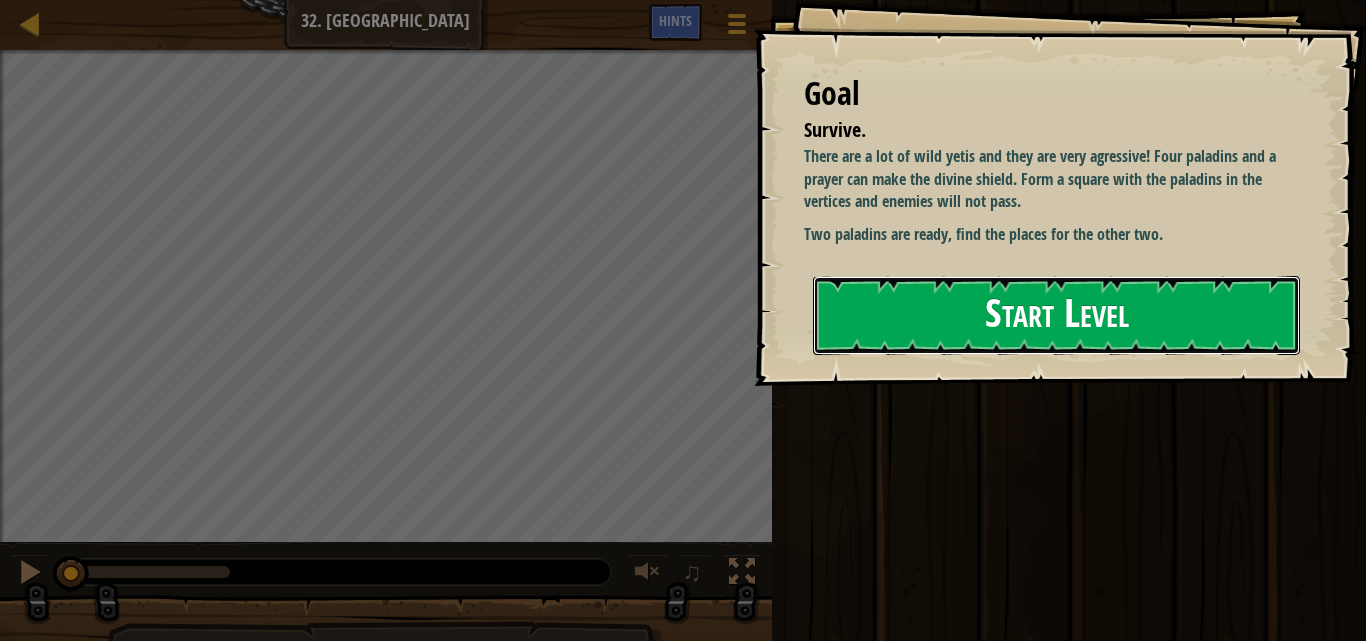 click on "Start Level" at bounding box center (1056, 315) 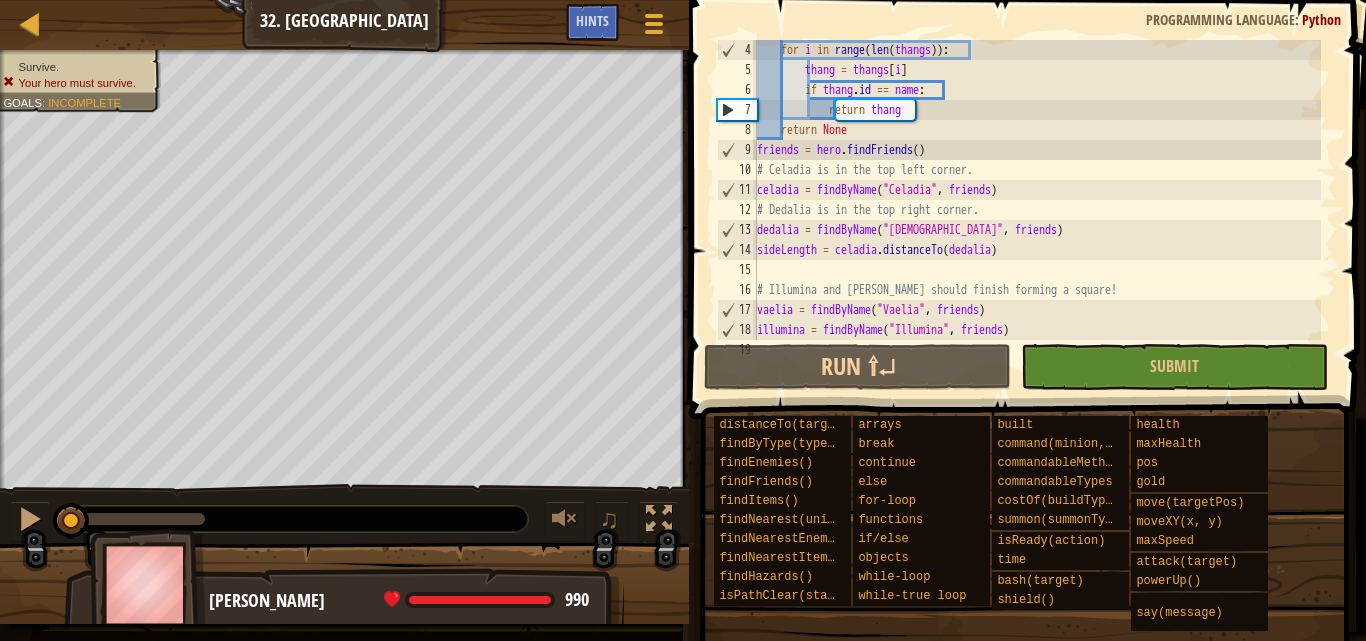 scroll, scrollTop: 0, scrollLeft: 0, axis: both 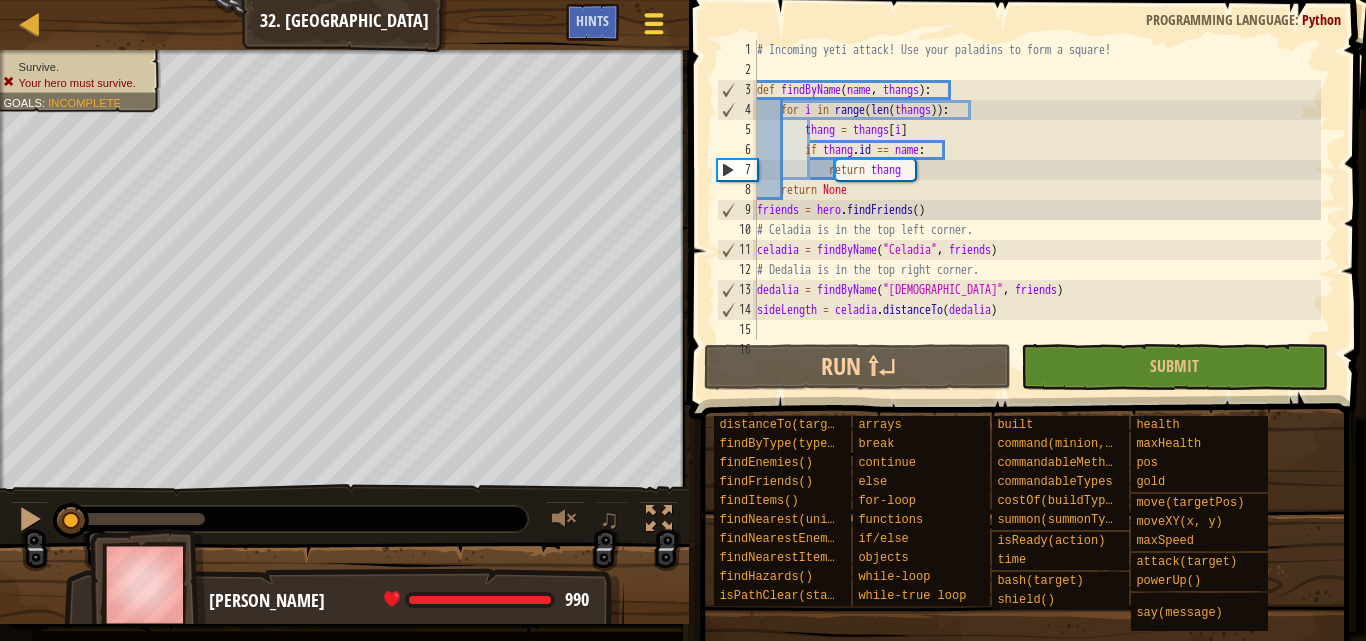 click at bounding box center [653, 23] 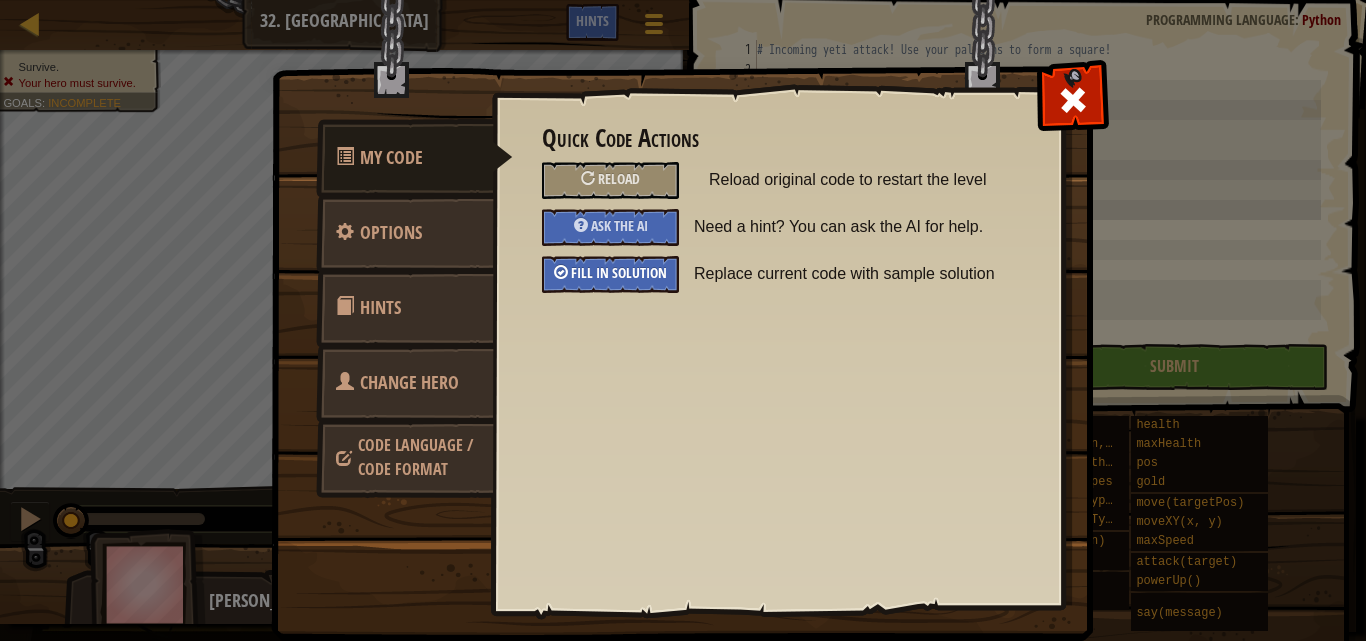 click on "Fill in solution" at bounding box center (619, 272) 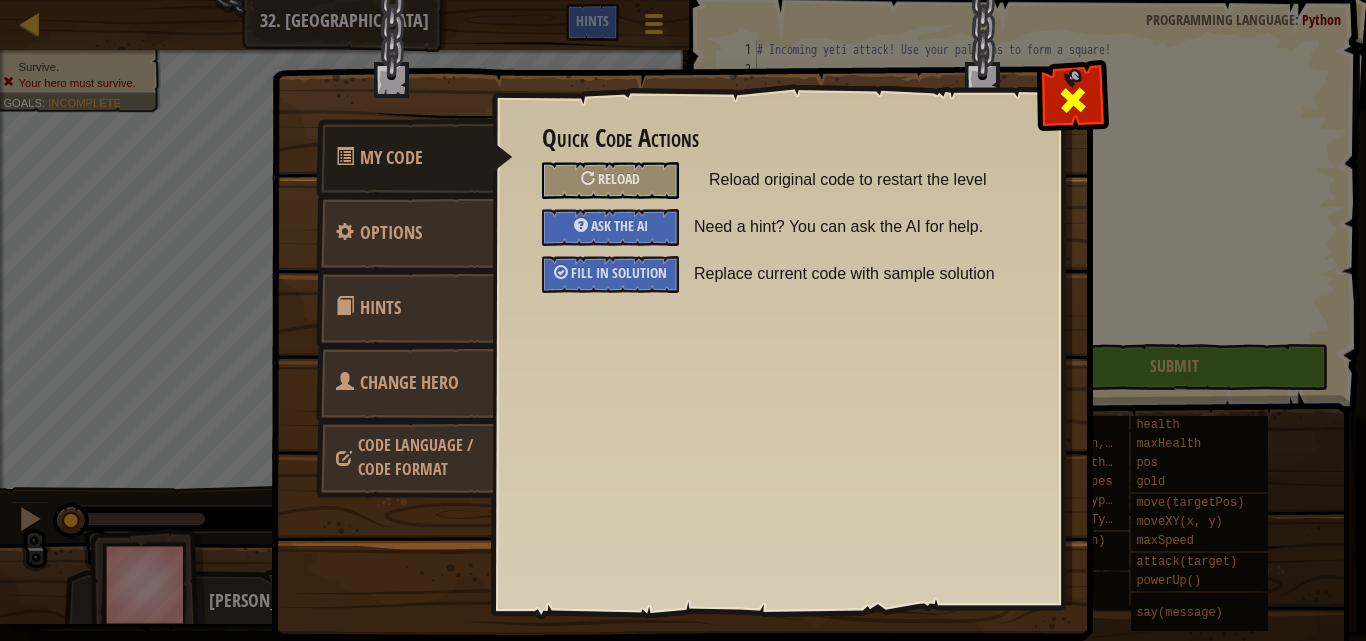 click at bounding box center [1072, 95] 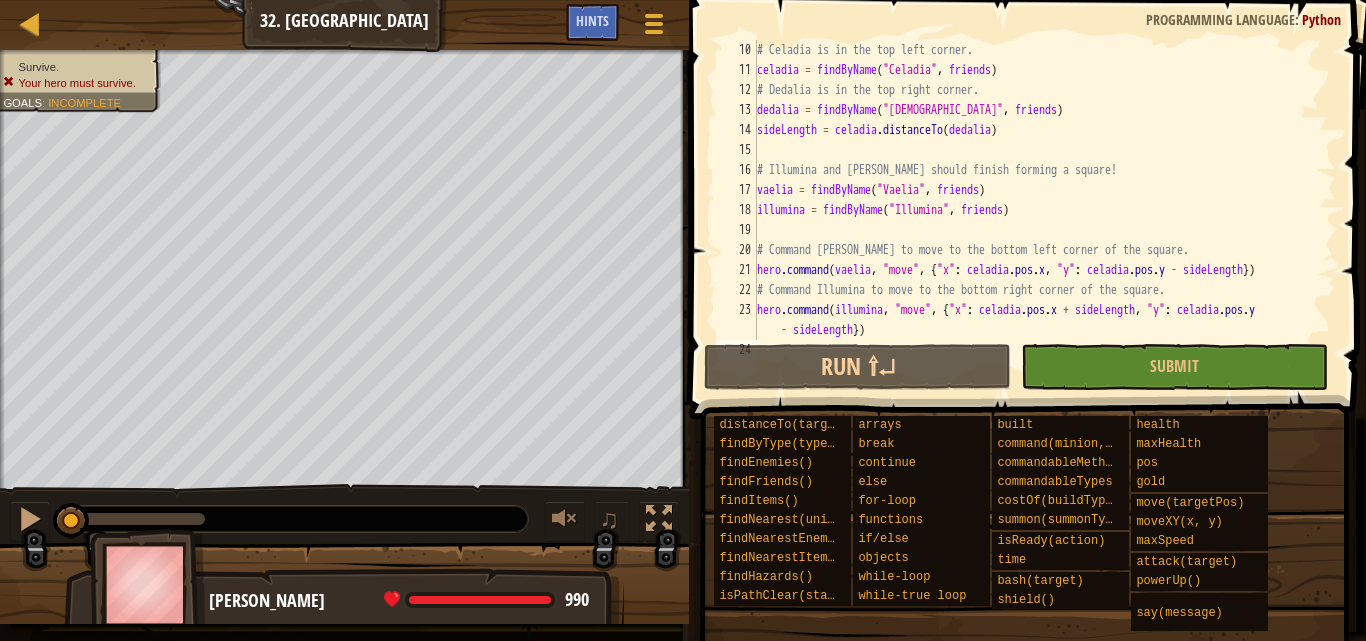 scroll, scrollTop: 200, scrollLeft: 0, axis: vertical 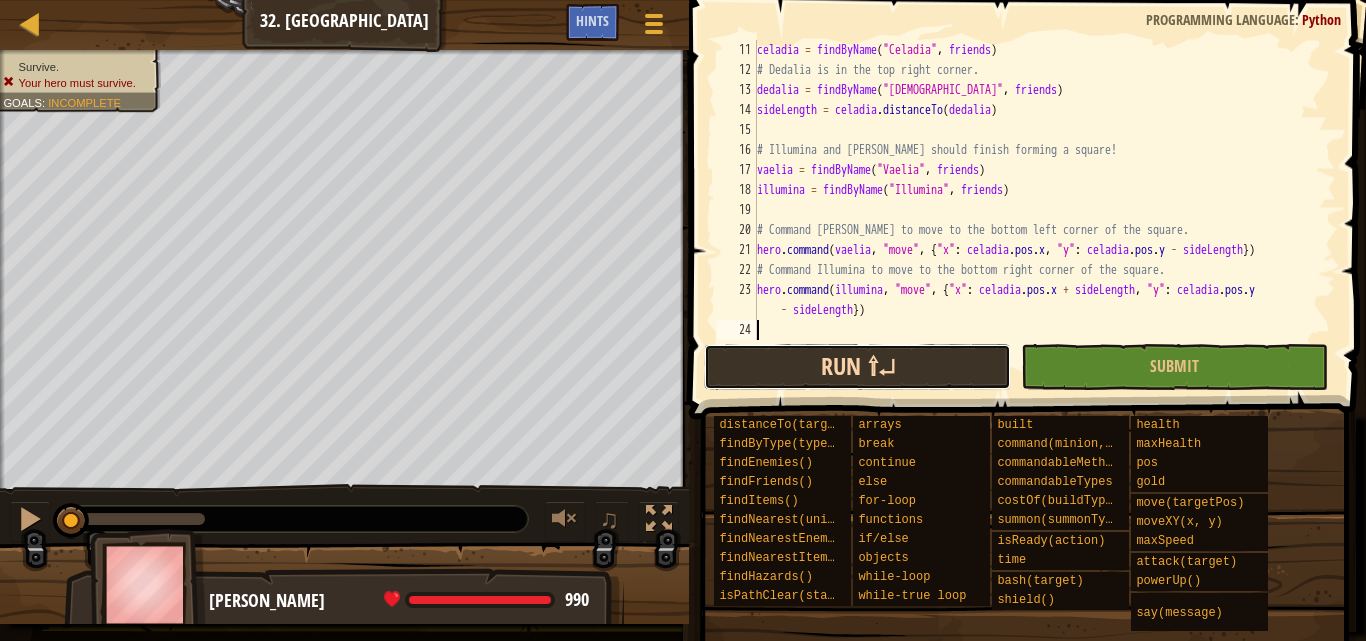 click on "Run ⇧↵" at bounding box center [857, 367] 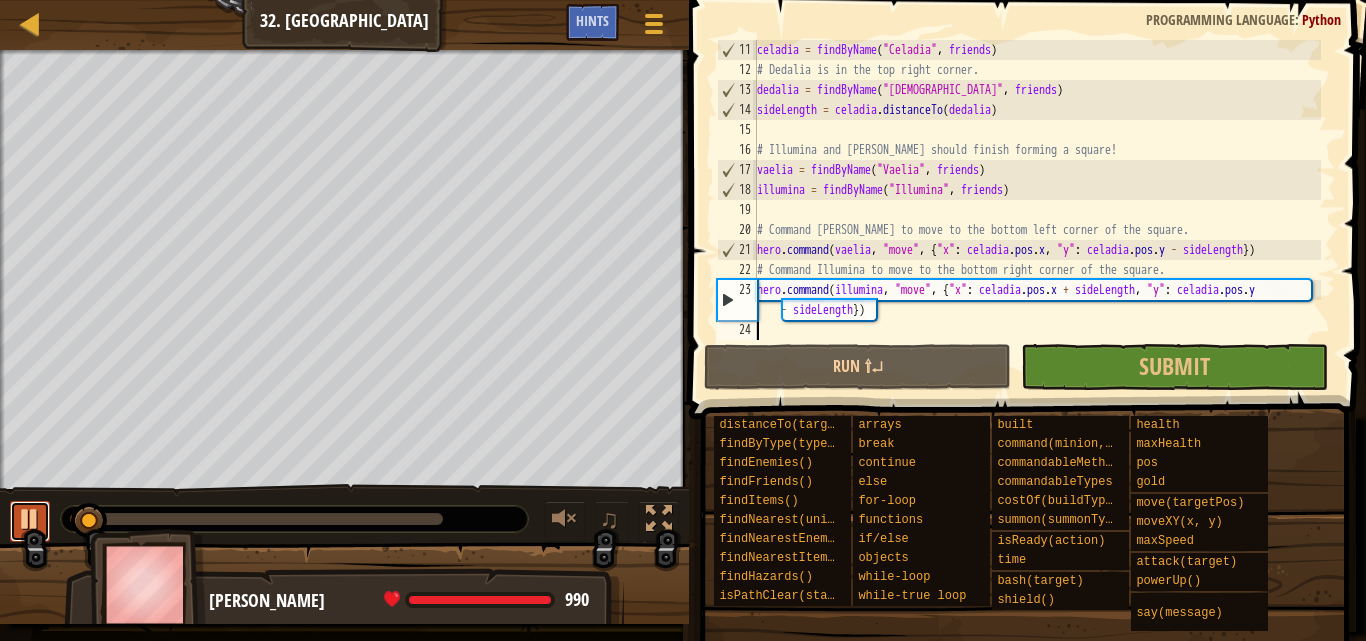 click at bounding box center [30, 519] 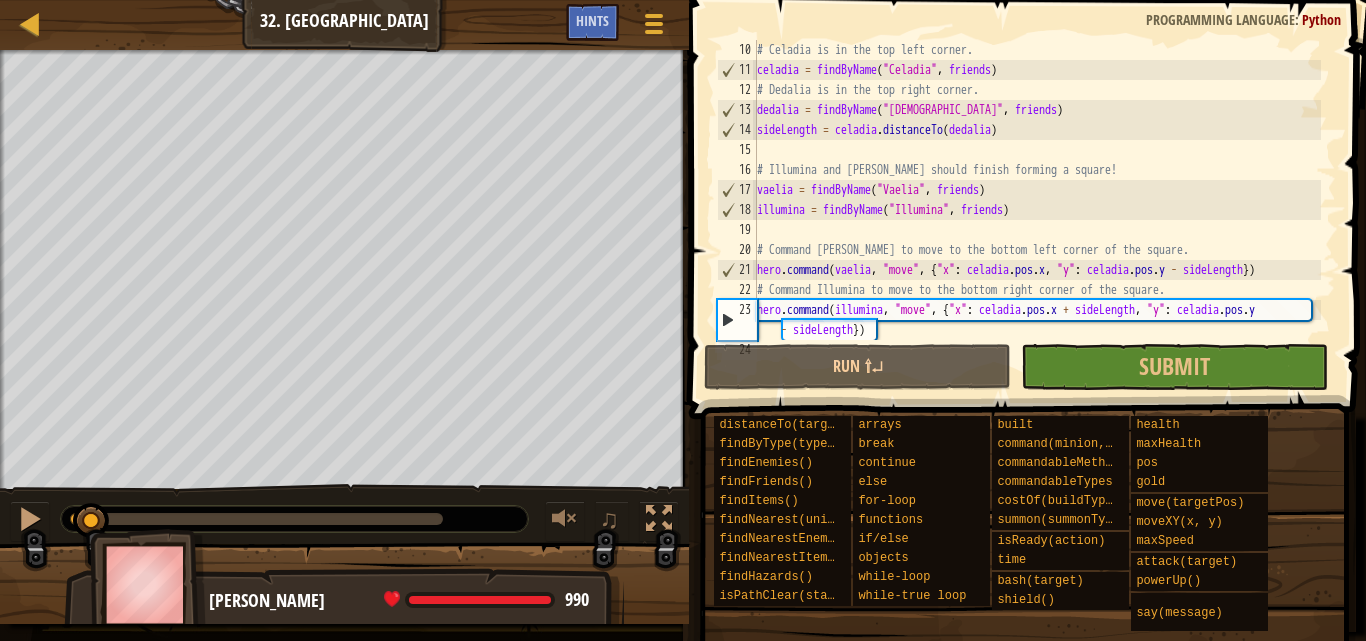 scroll, scrollTop: 200, scrollLeft: 0, axis: vertical 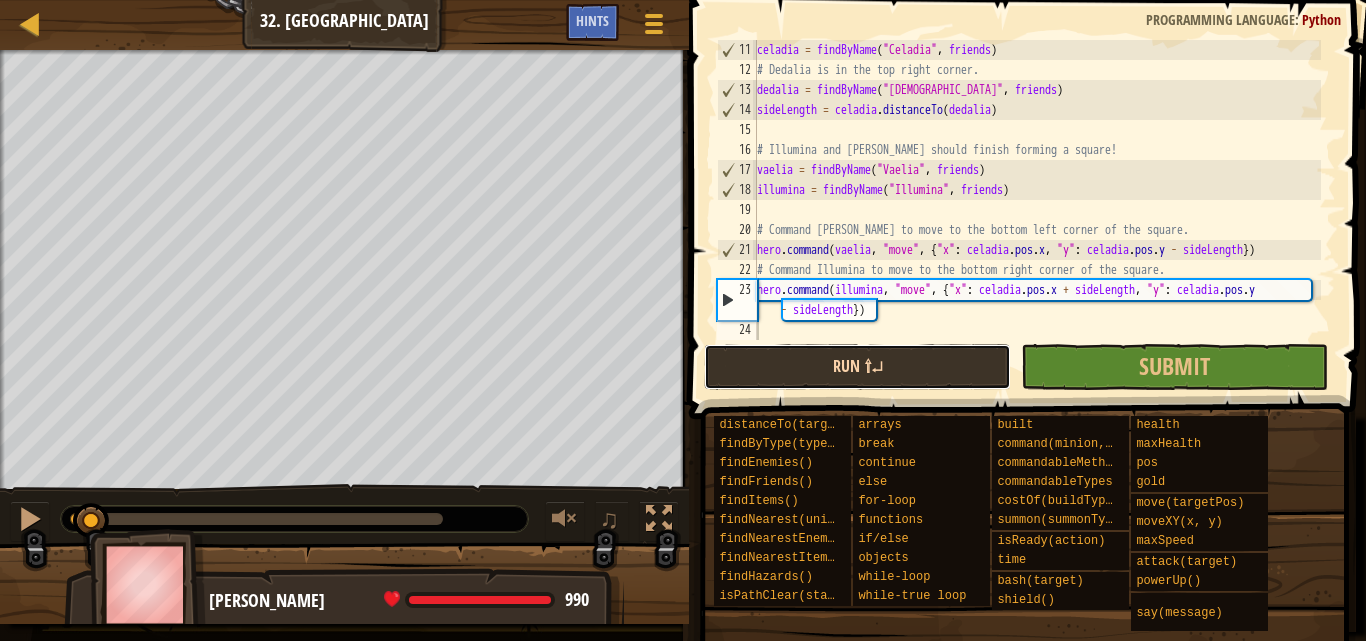 click on "Run ⇧↵" at bounding box center (857, 367) 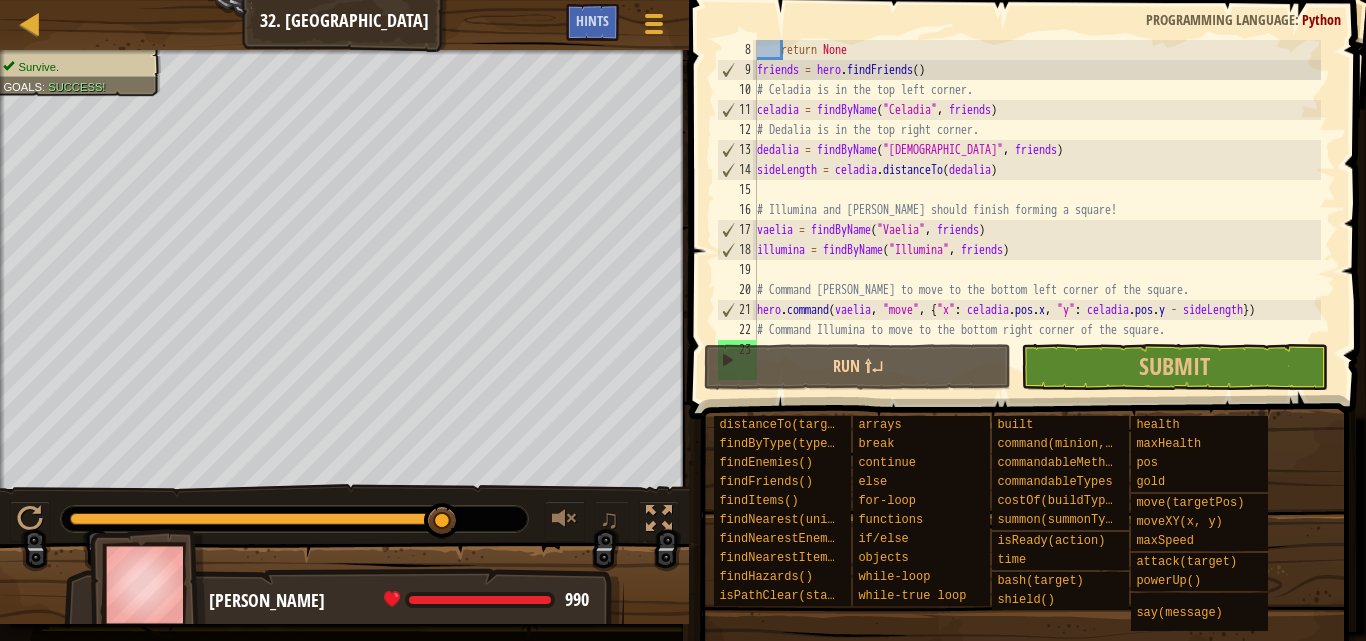 scroll, scrollTop: 200, scrollLeft: 0, axis: vertical 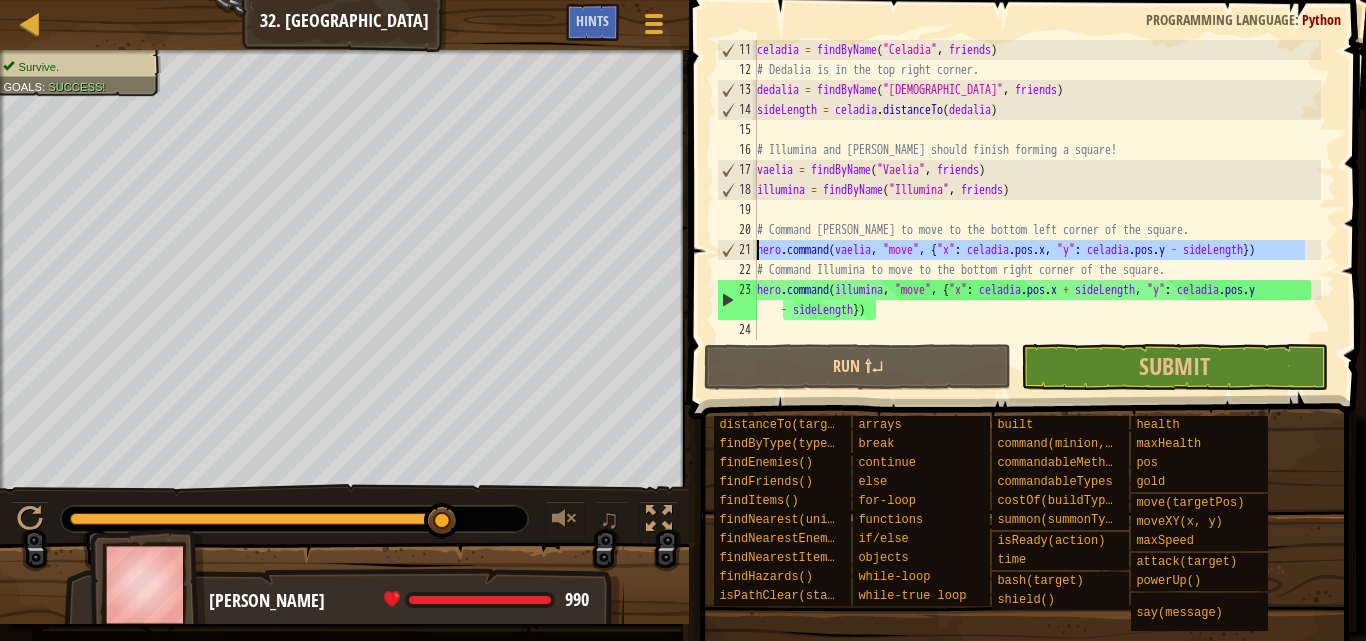 drag, startPoint x: 1310, startPoint y: 255, endPoint x: 732, endPoint y: 255, distance: 578 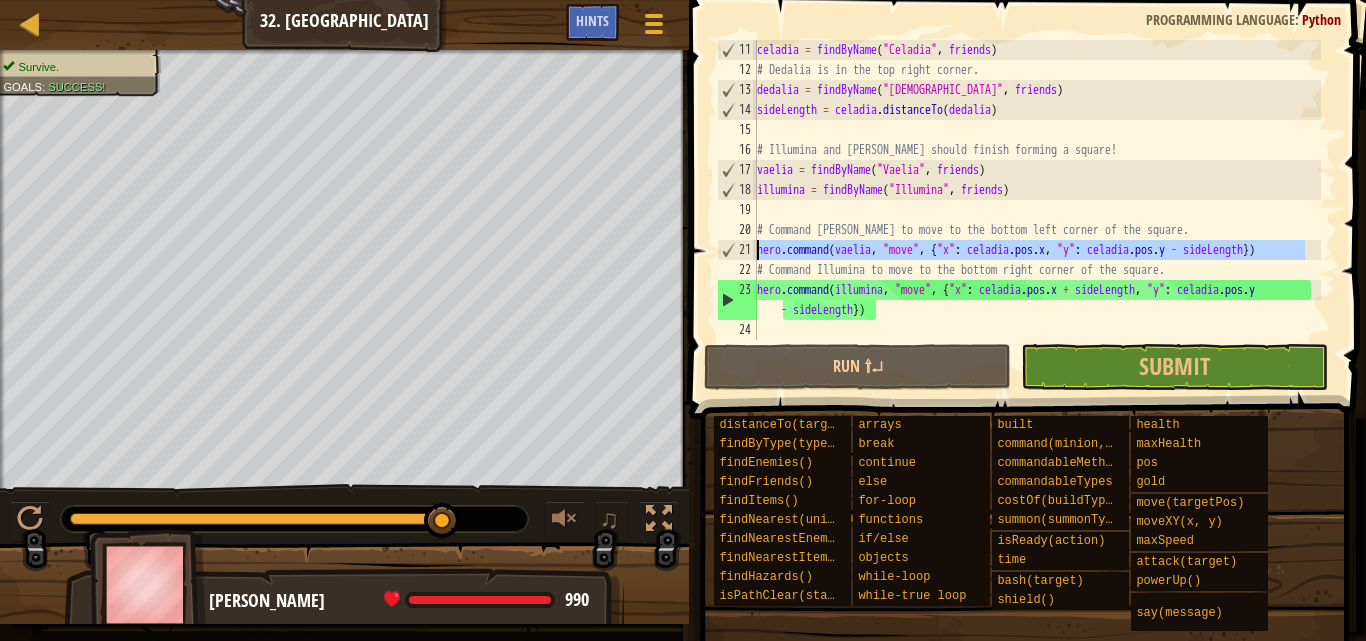 click on "11 12 13 14 15 16 17 18 19 20 21 22 23 24 celadia   =   findByName ( "Celadia" ,   friends ) # Dedalia is in the top right corner. dedalia   =   findByName ( "Dedalia" ,   friends ) sideLength   =   celadia . distanceTo ( dedalia ) # Illumina and Vaelia should finish forming a square! vaelia   =   findByName ( "Vaelia" ,   friends ) illumina   =   findByName ( "Illumina" ,   friends ) # Command Vaelia to move to the bottom left corner of the square. hero . command ( vaelia ,   "move" ,   { "x" :   celadia . pos . x ,   "y" :   celadia . pos . y   -   sideLength }) # Command Illumina to move to the bottom right corner of the square. hero . command ( illumina ,   "move" ,   { "x" :   celadia . pos . x   +   sideLength ,   "y" :   celadia . pos . y        -   sideLength })" at bounding box center [1024, 190] 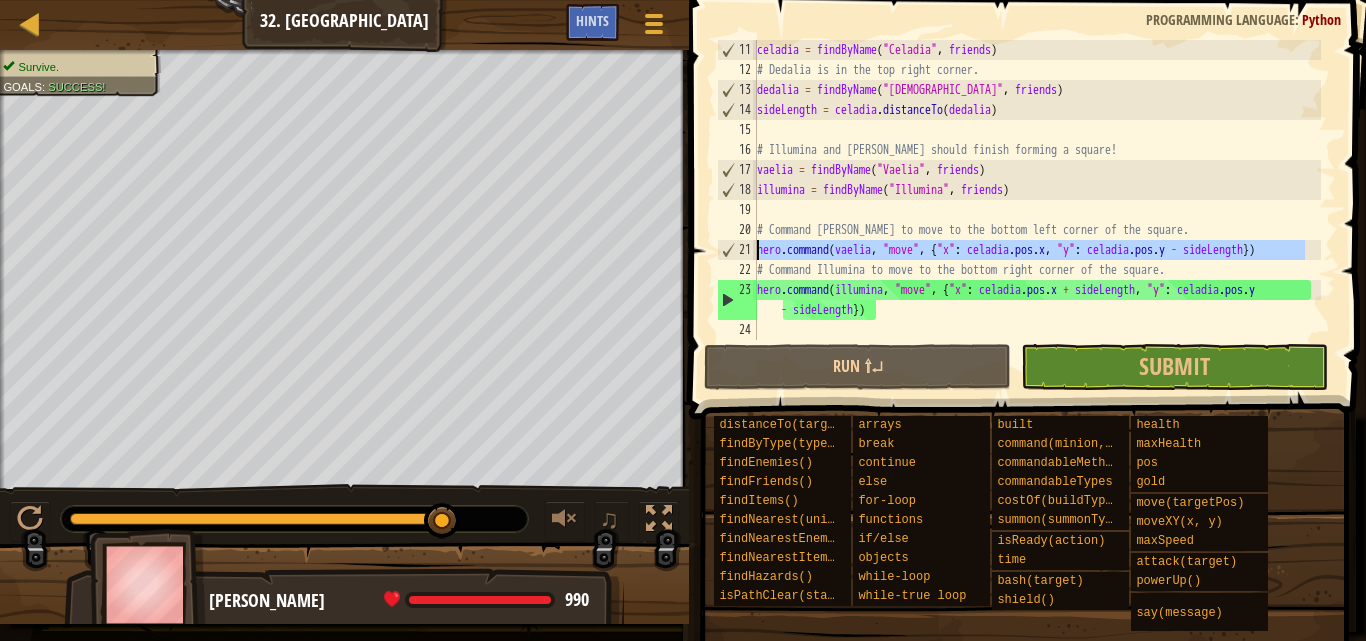 type on "hero.command(vaelia, "move", {"x": celadia.pos.x, "y": celadia.pos.y - sideLength})" 